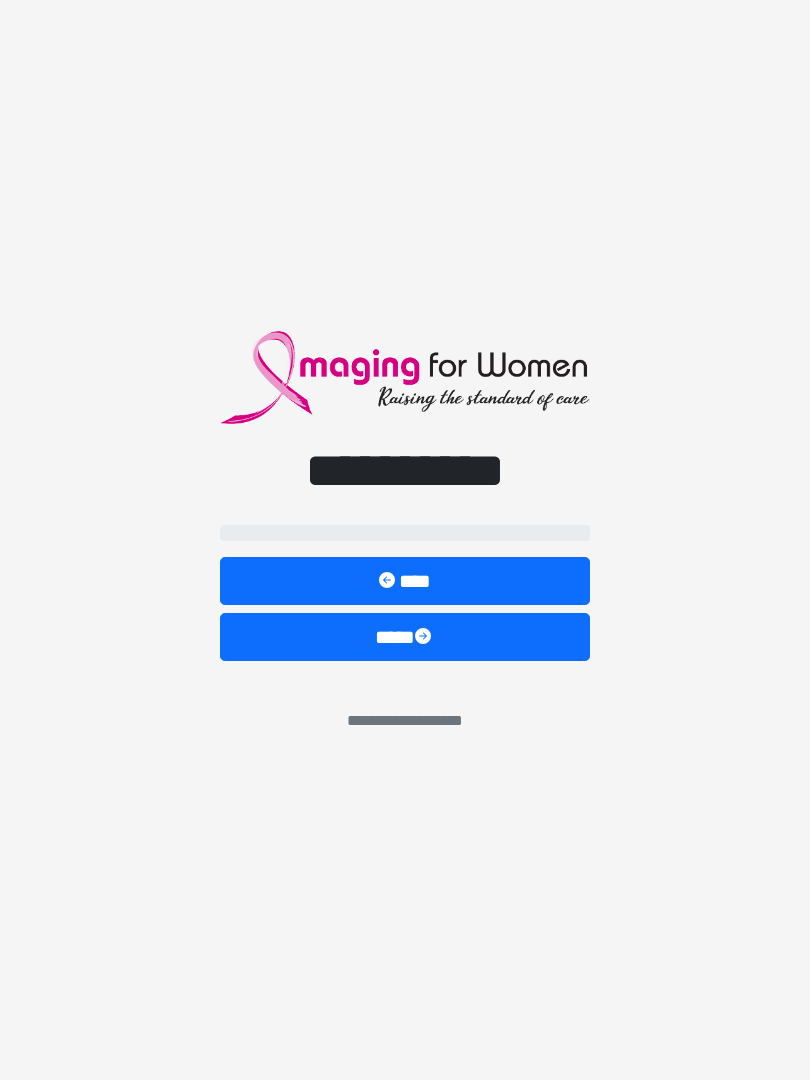 scroll, scrollTop: 0, scrollLeft: 0, axis: both 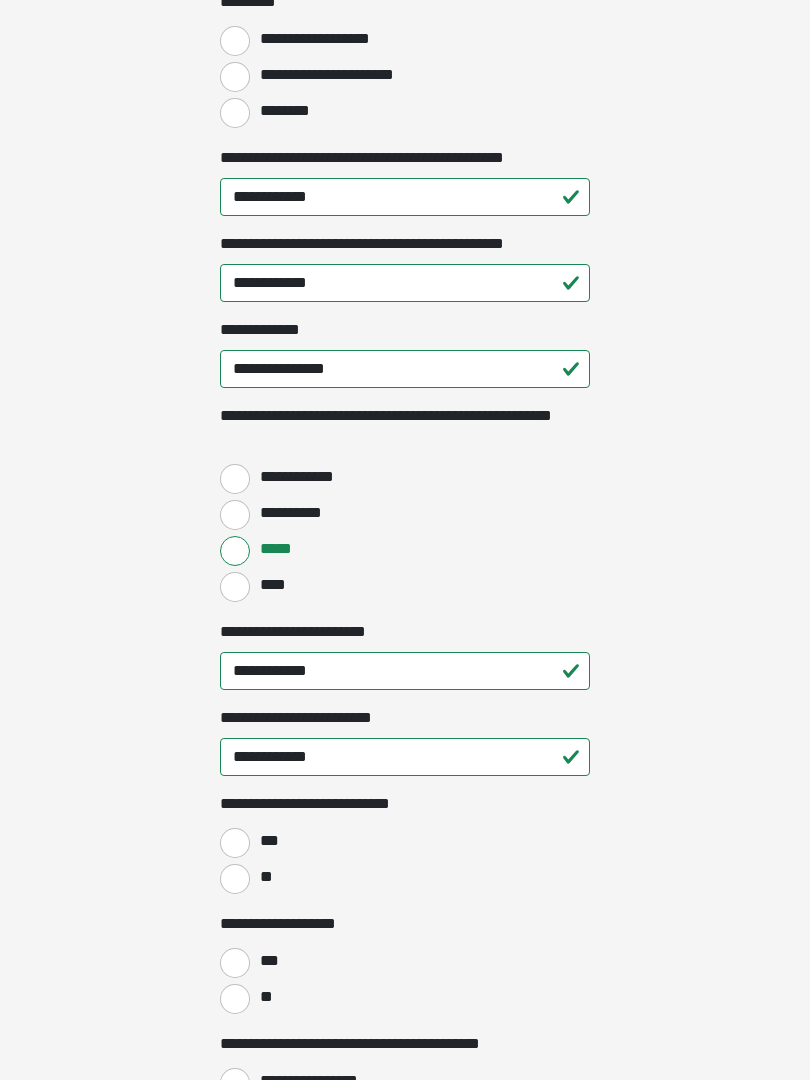 click on "**********" at bounding box center (235, 479) 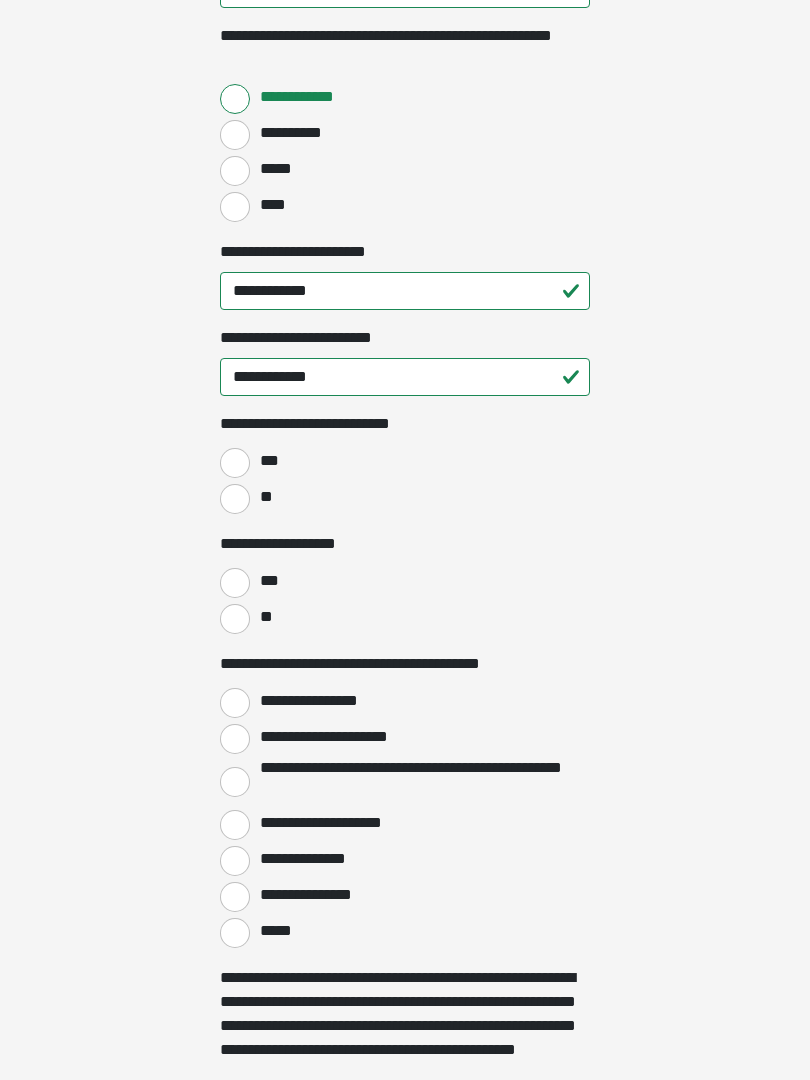 scroll, scrollTop: 2752, scrollLeft: 0, axis: vertical 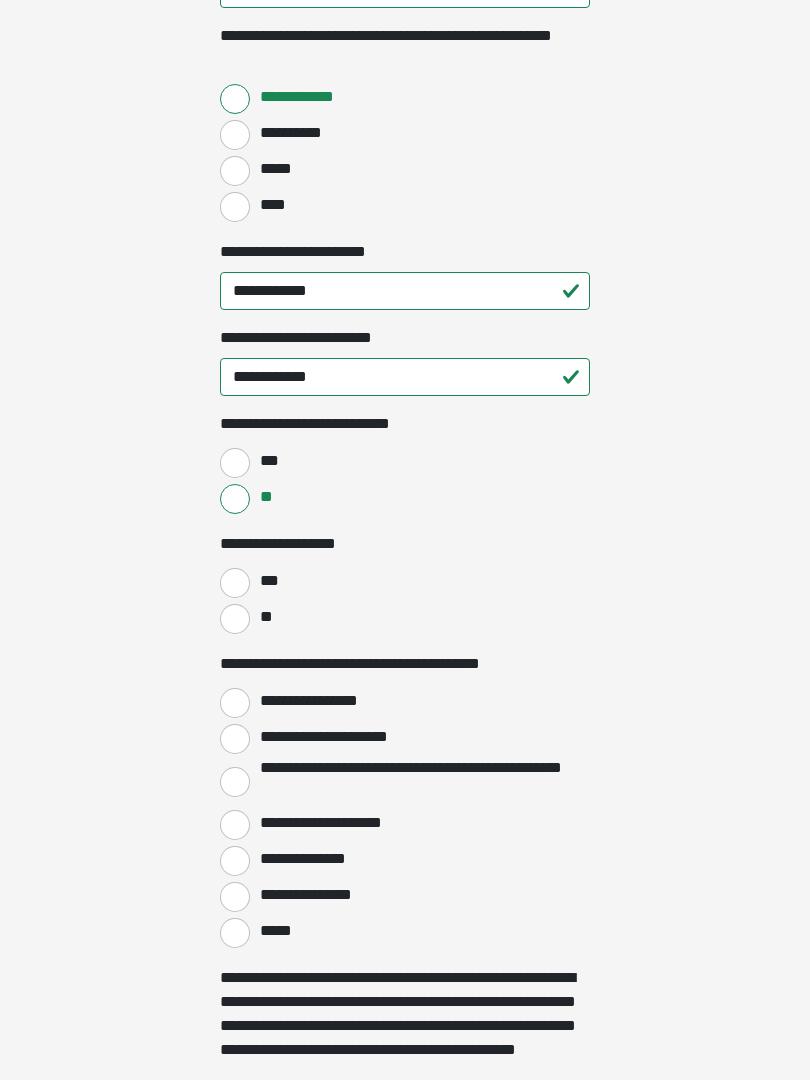 click on "**" at bounding box center (235, 619) 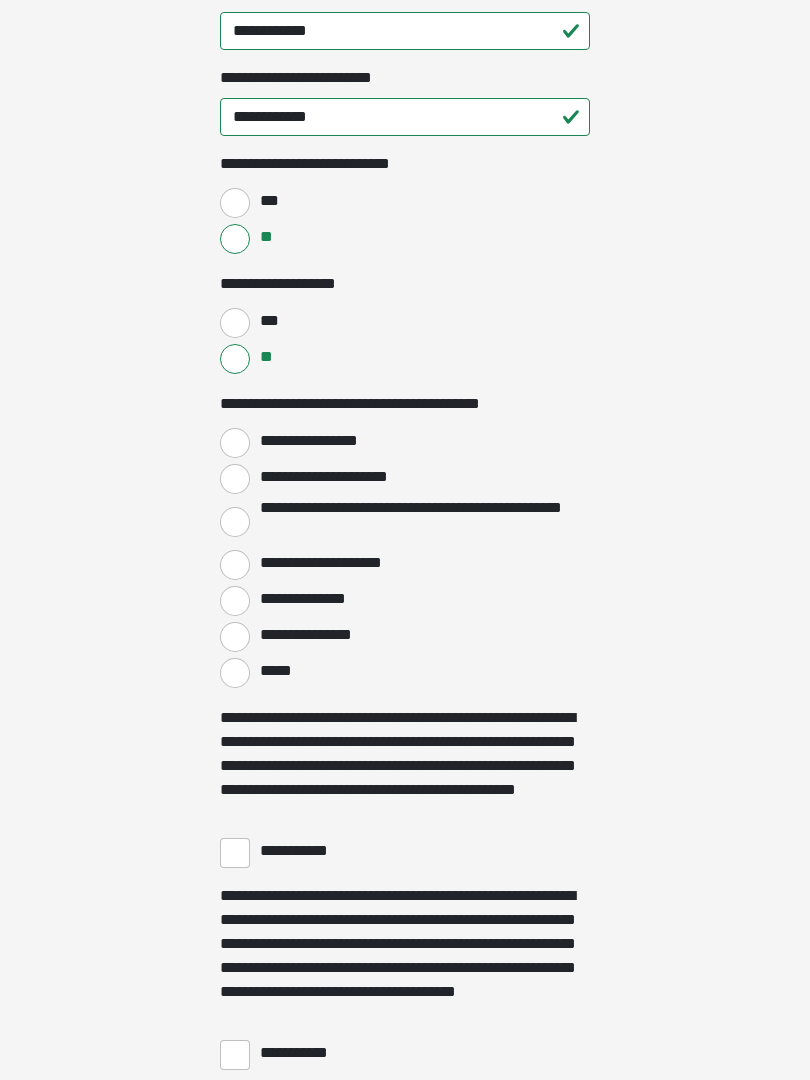 scroll, scrollTop: 3012, scrollLeft: 0, axis: vertical 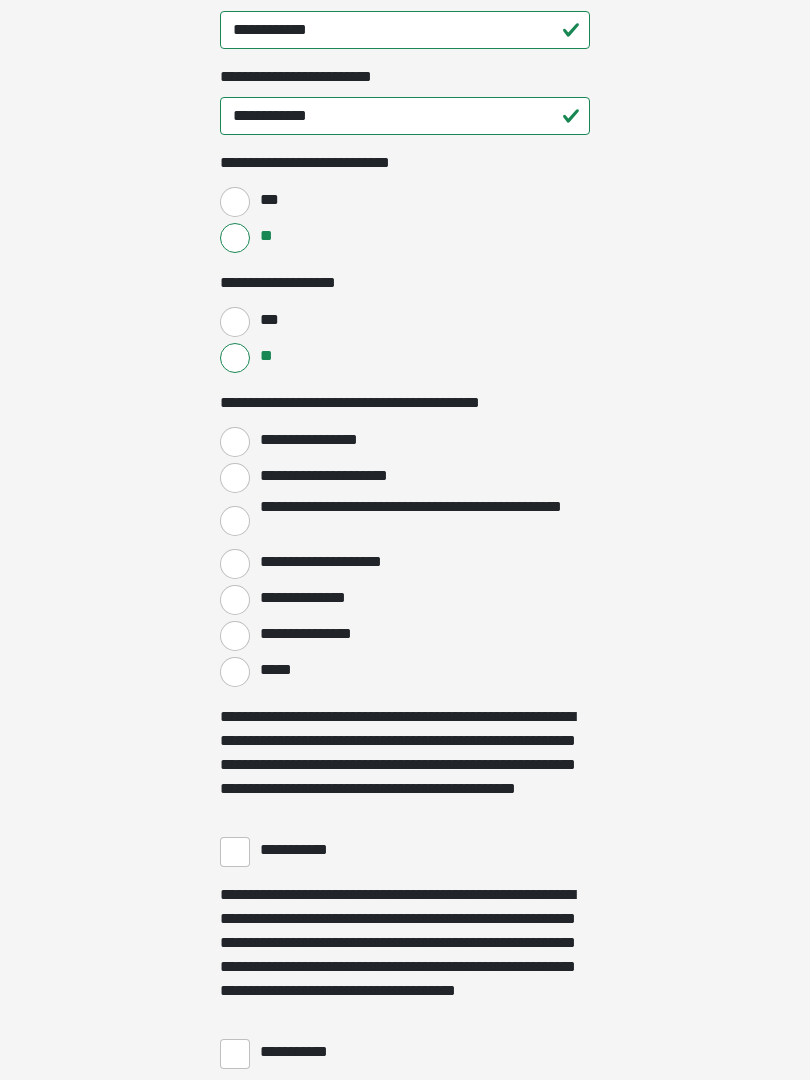click on "**********" at bounding box center (235, 442) 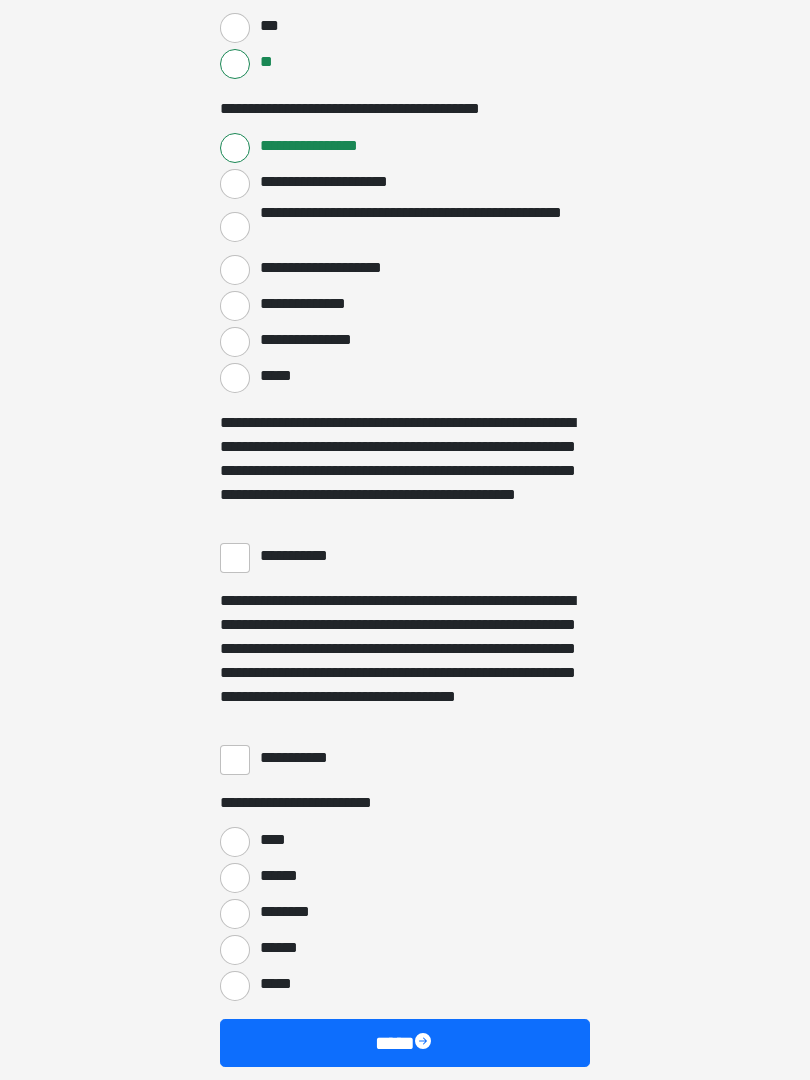 scroll, scrollTop: 3307, scrollLeft: 0, axis: vertical 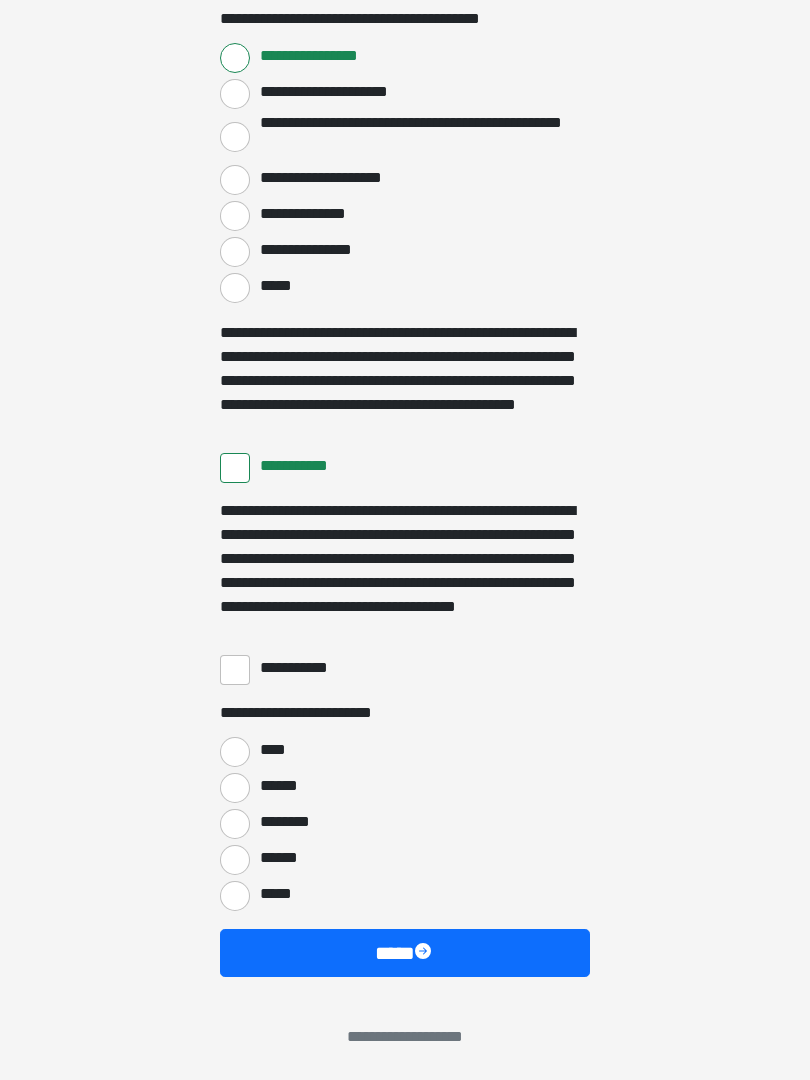 click on "**********" at bounding box center (235, 670) 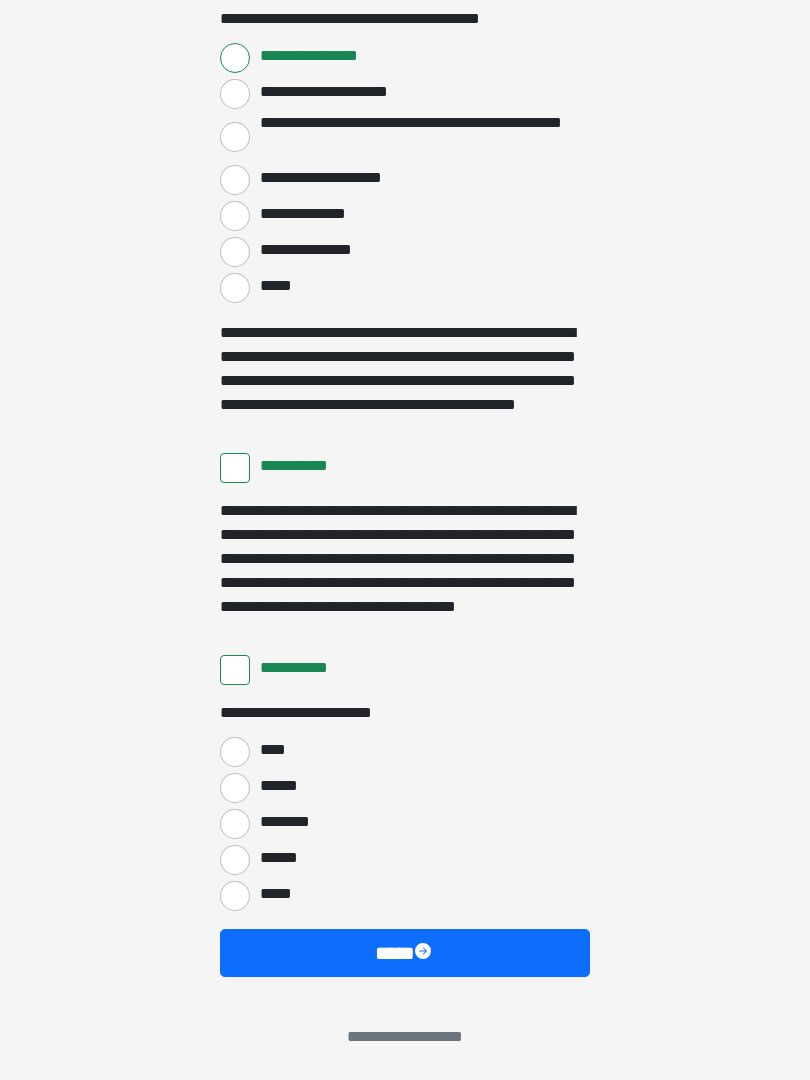 click on "****" at bounding box center (235, 752) 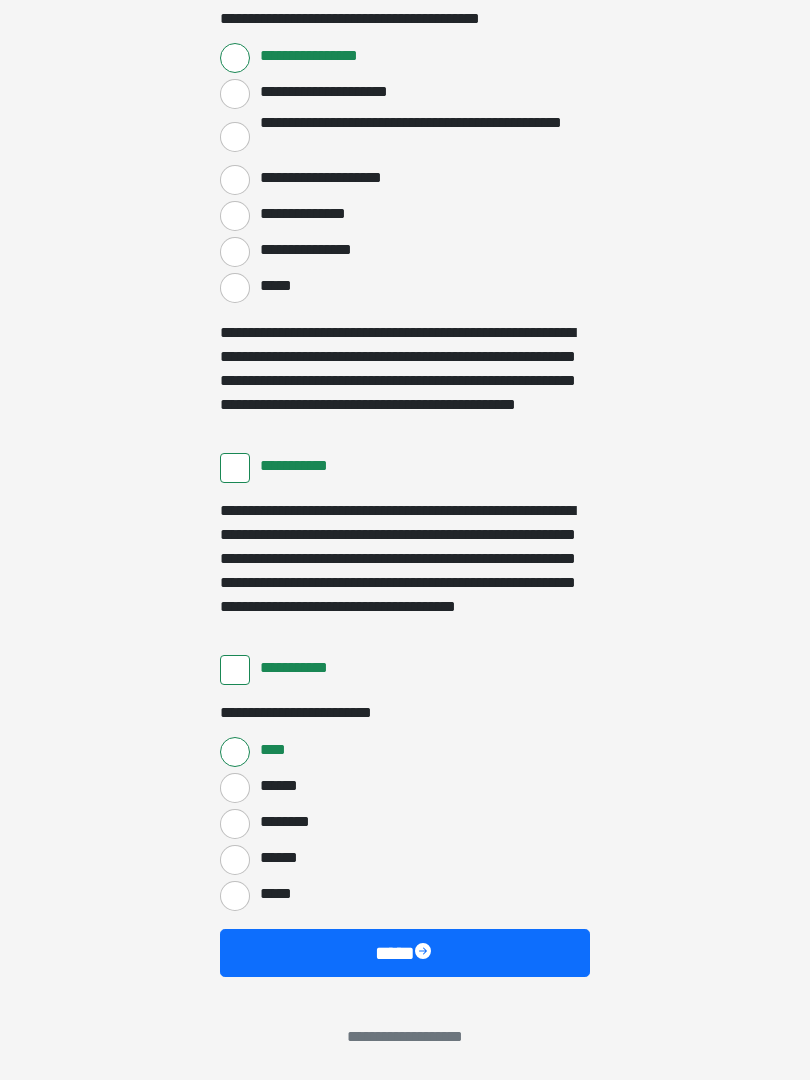 click on "****" at bounding box center (405, 953) 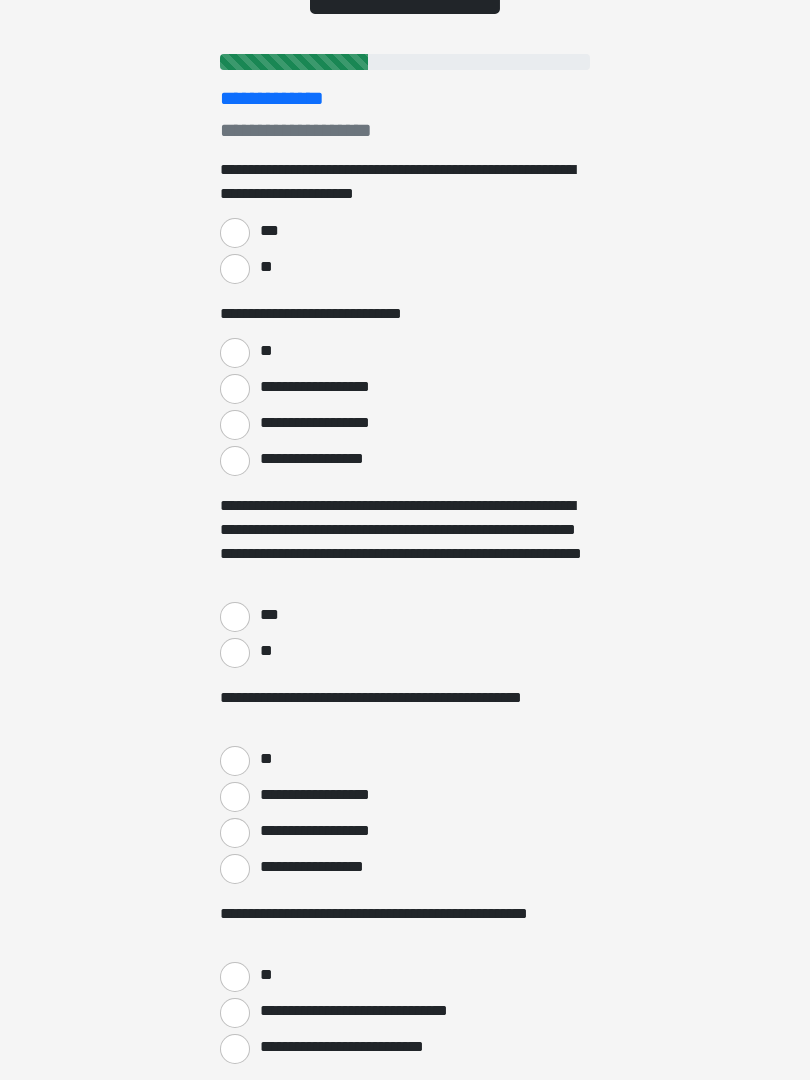 scroll, scrollTop: 0, scrollLeft: 0, axis: both 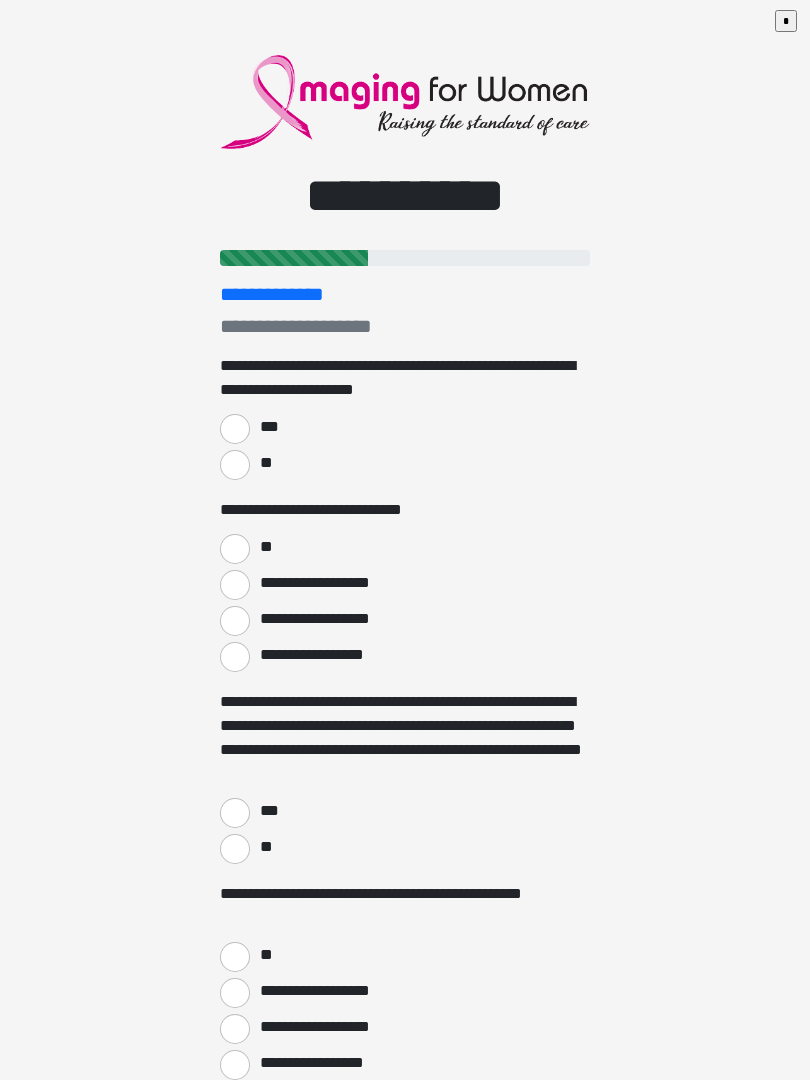 click on "***" at bounding box center [235, 429] 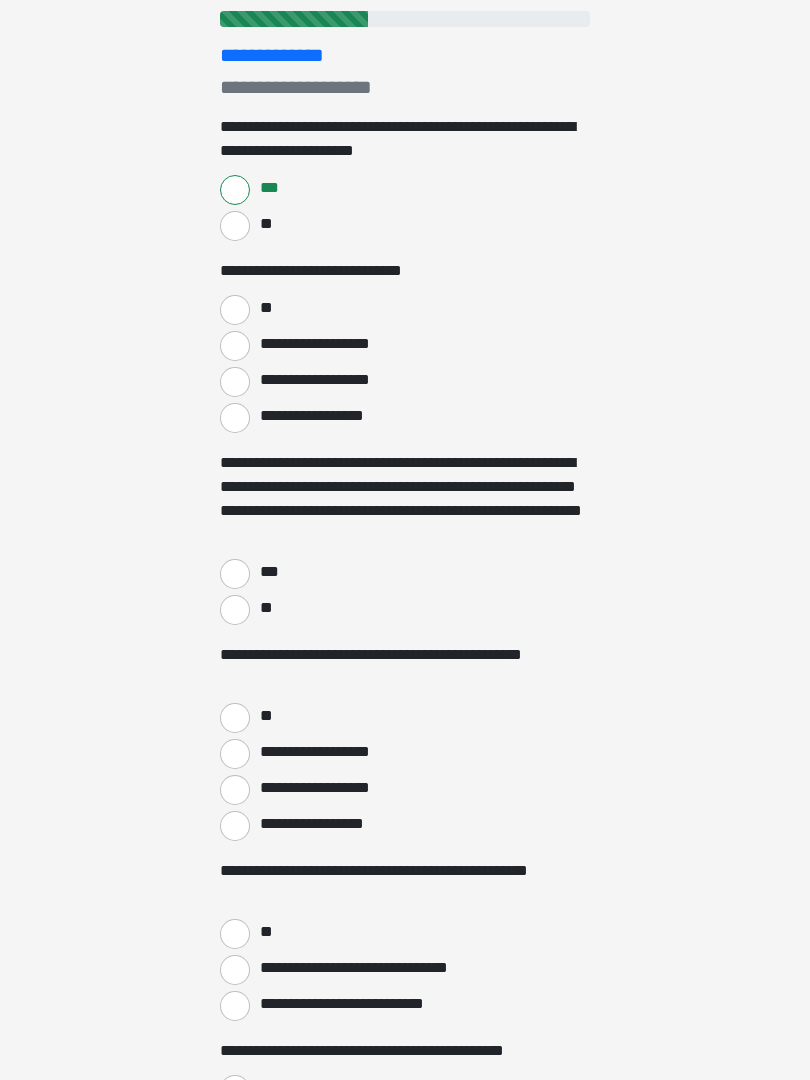 scroll, scrollTop: 239, scrollLeft: 0, axis: vertical 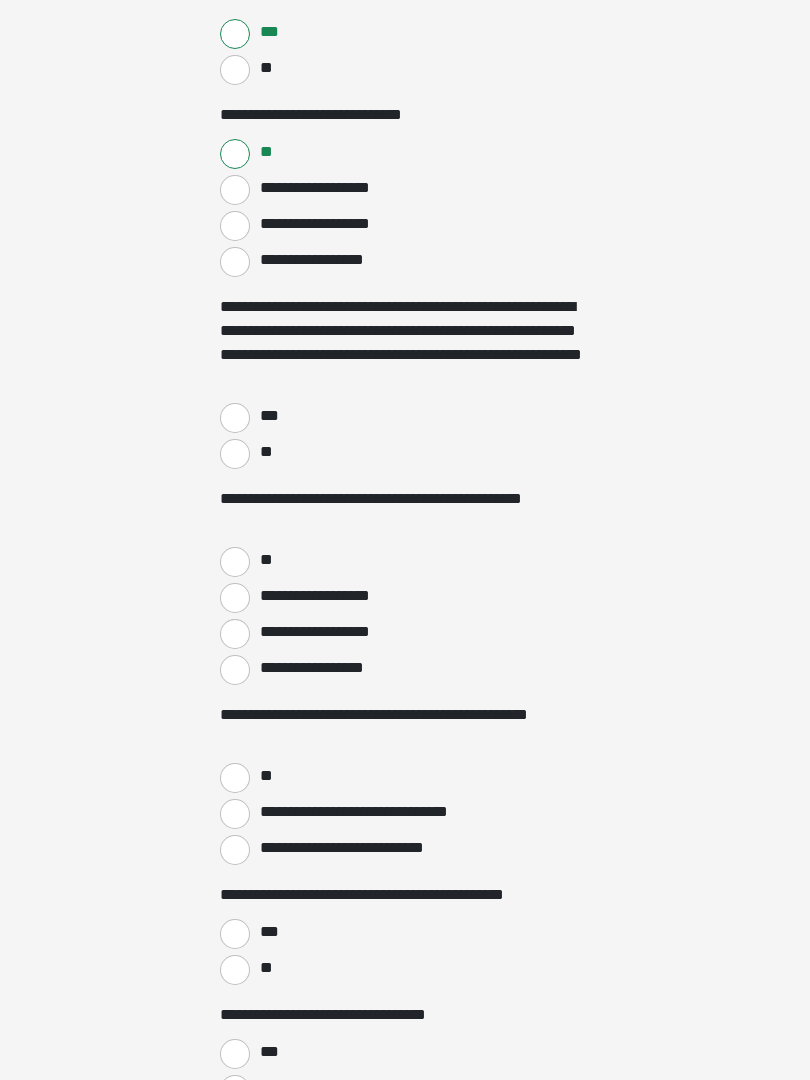 click on "***" at bounding box center [235, 418] 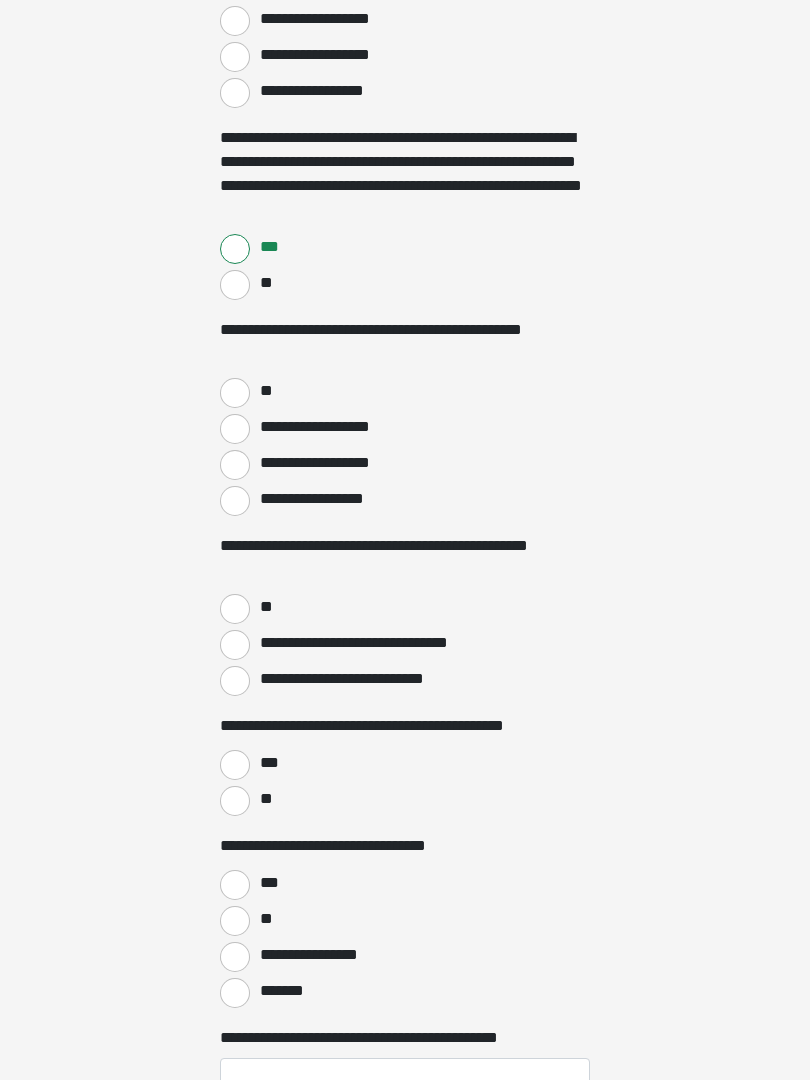 scroll, scrollTop: 564, scrollLeft: 0, axis: vertical 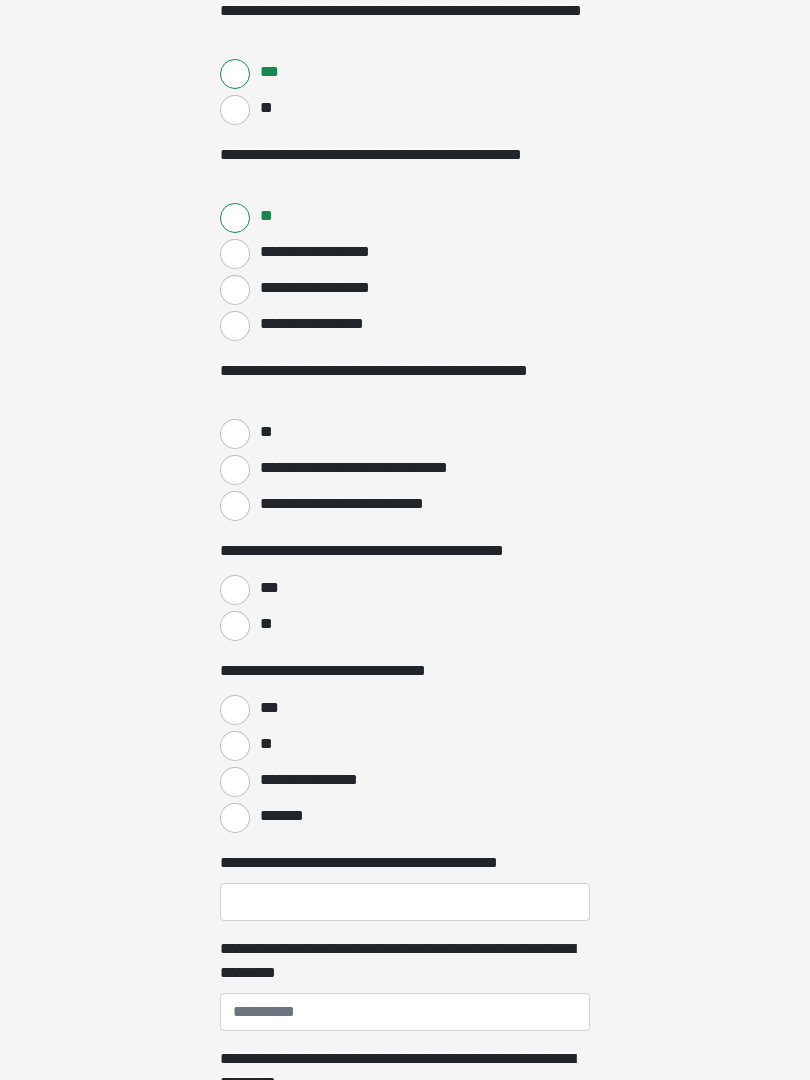 click on "**" at bounding box center [235, 434] 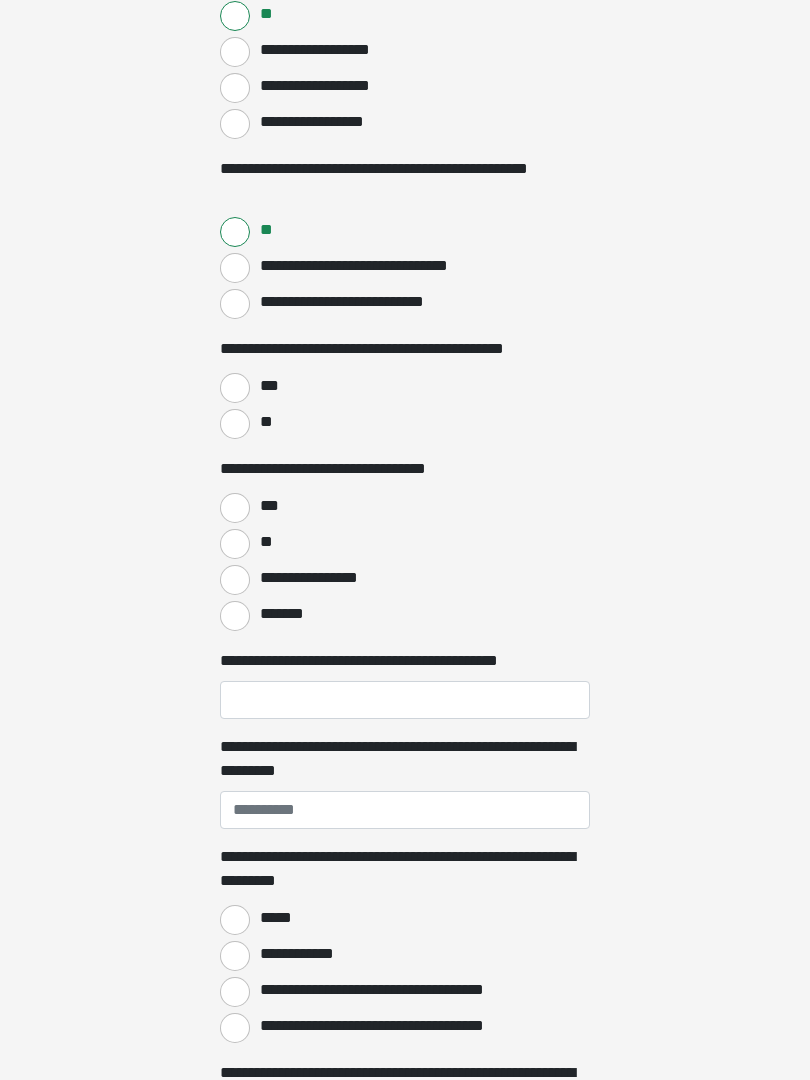 scroll, scrollTop: 941, scrollLeft: 0, axis: vertical 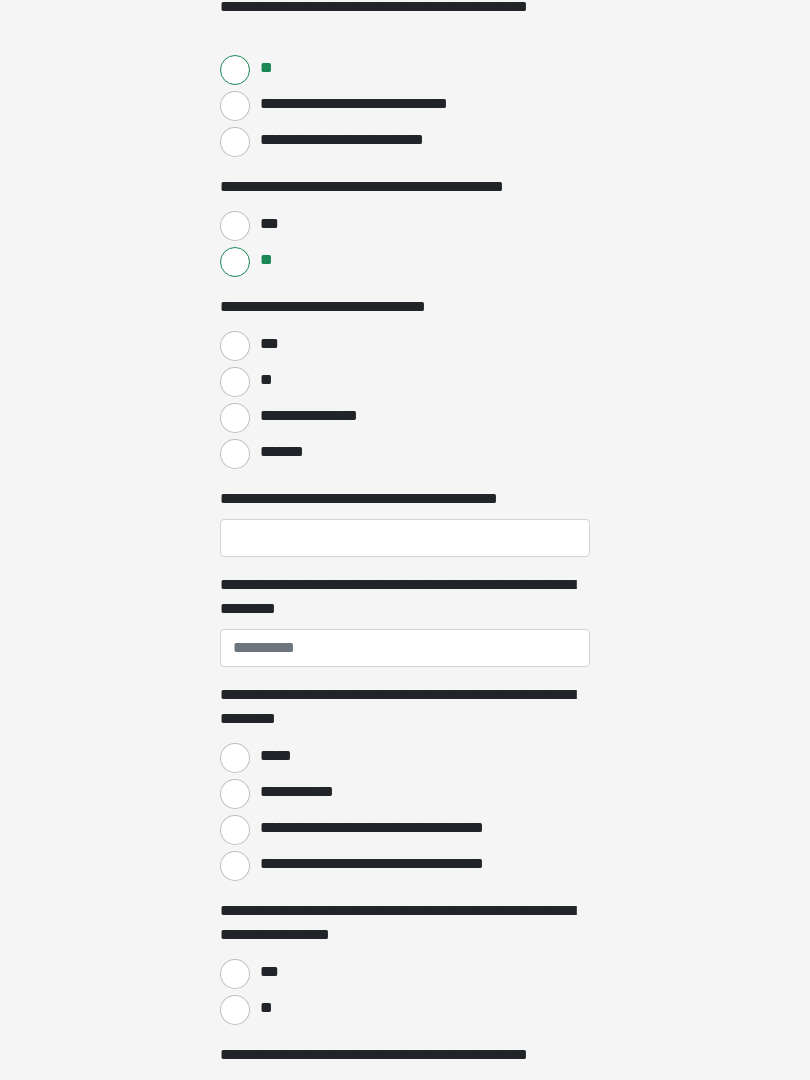 click on "*******" at bounding box center [235, 454] 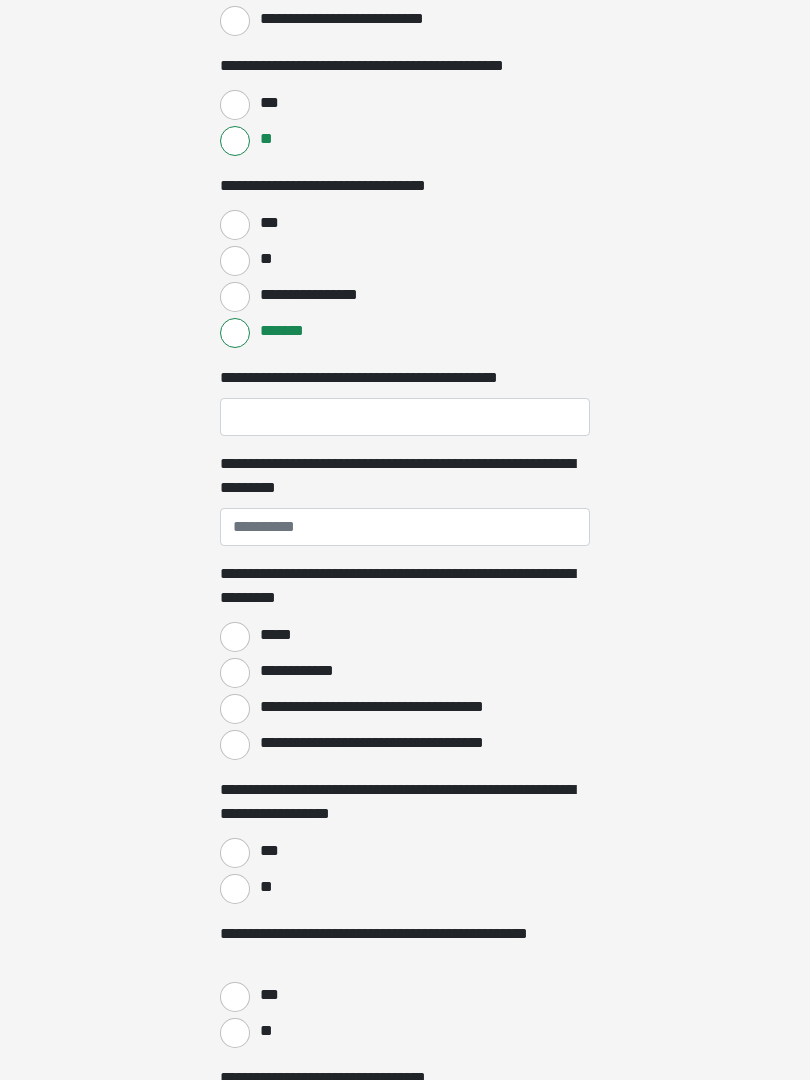 scroll, scrollTop: 1273, scrollLeft: 0, axis: vertical 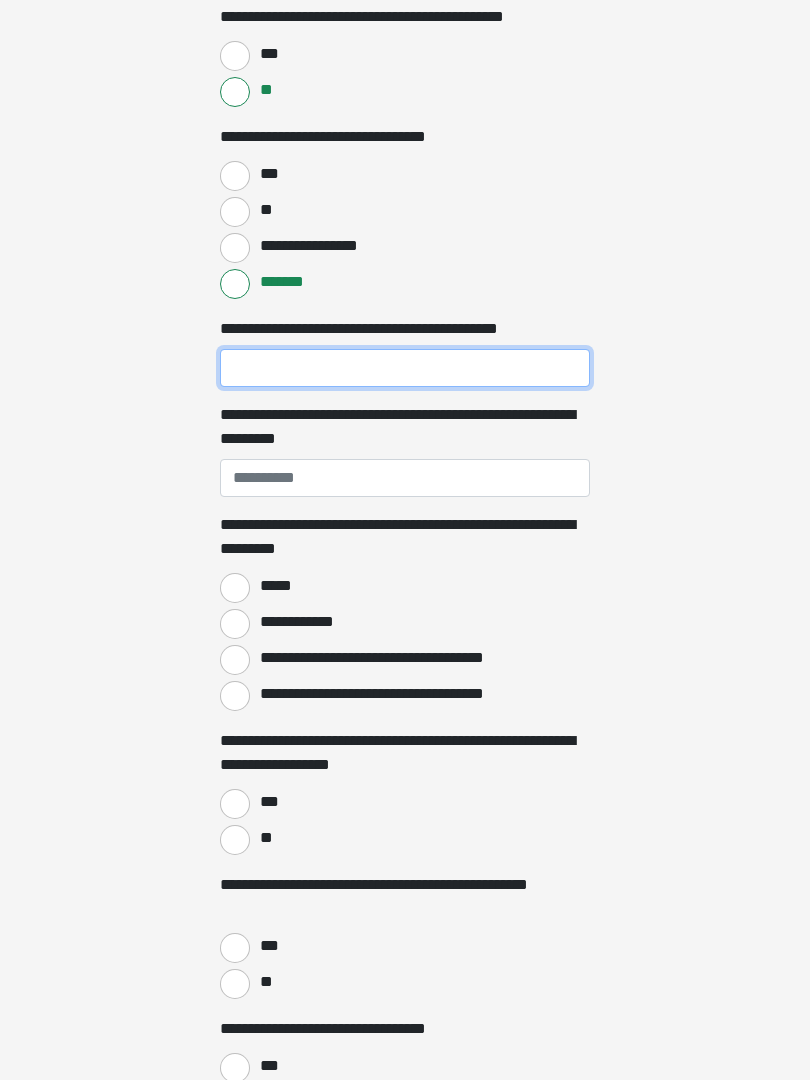 click on "**********" at bounding box center (405, 368) 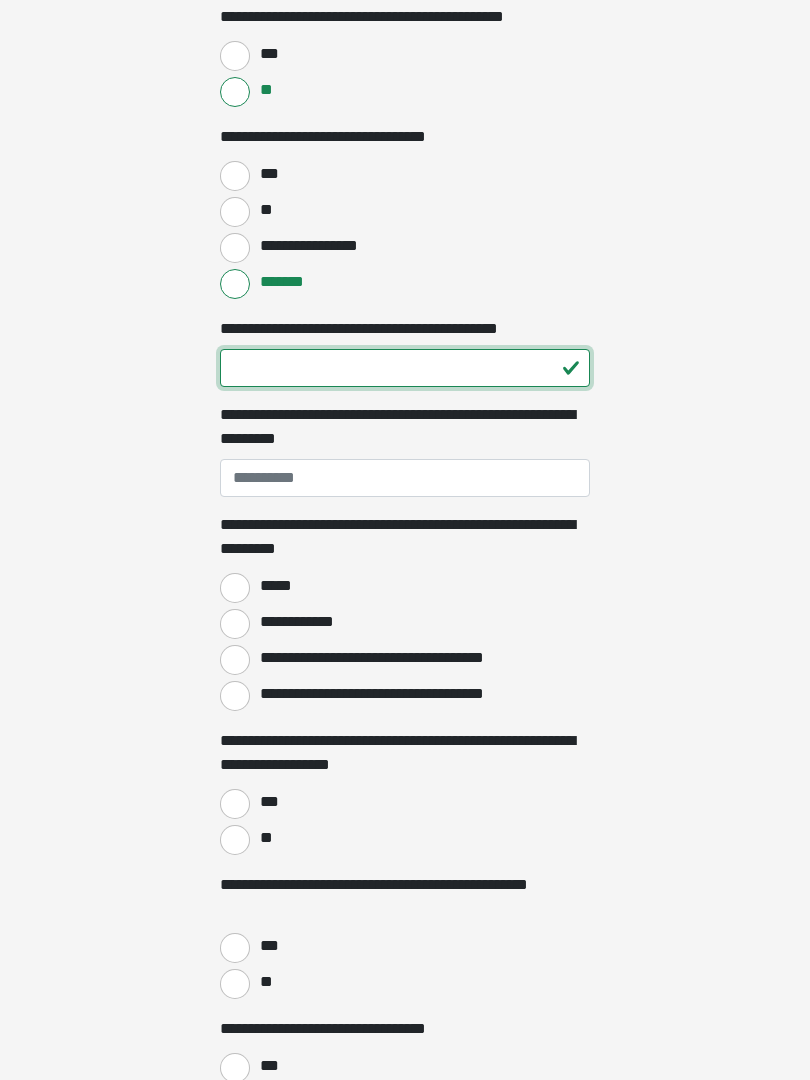 type on "**" 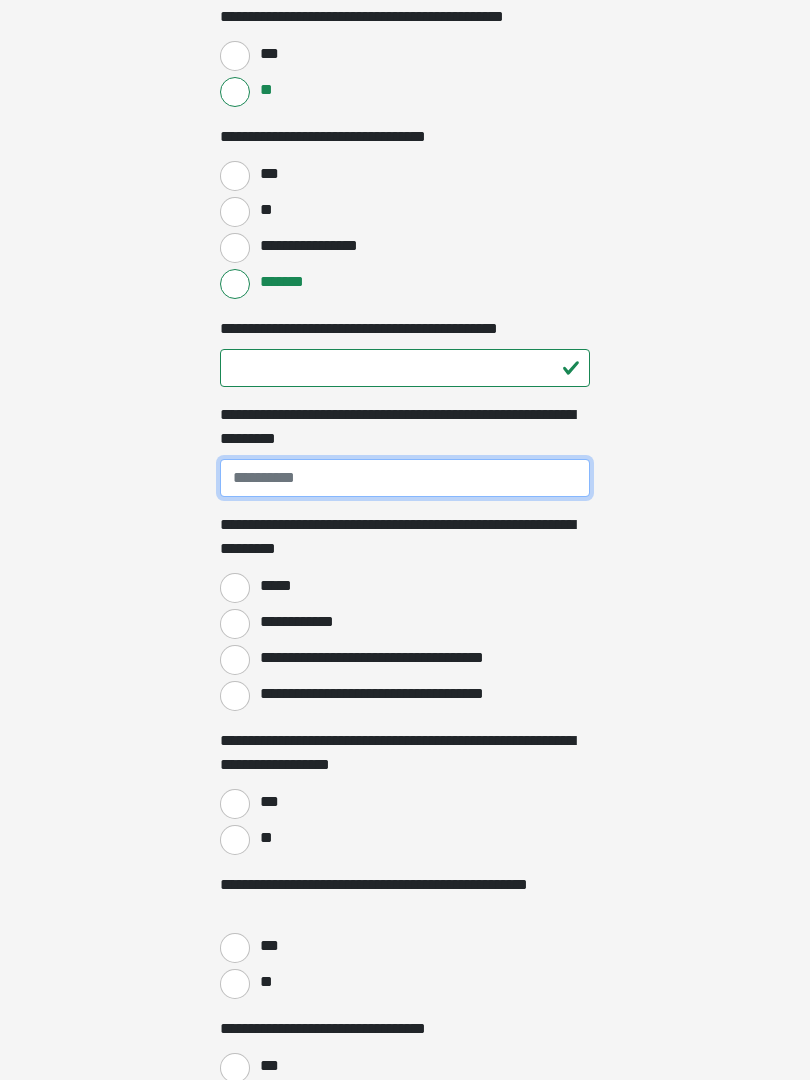 click on "**********" at bounding box center [405, 478] 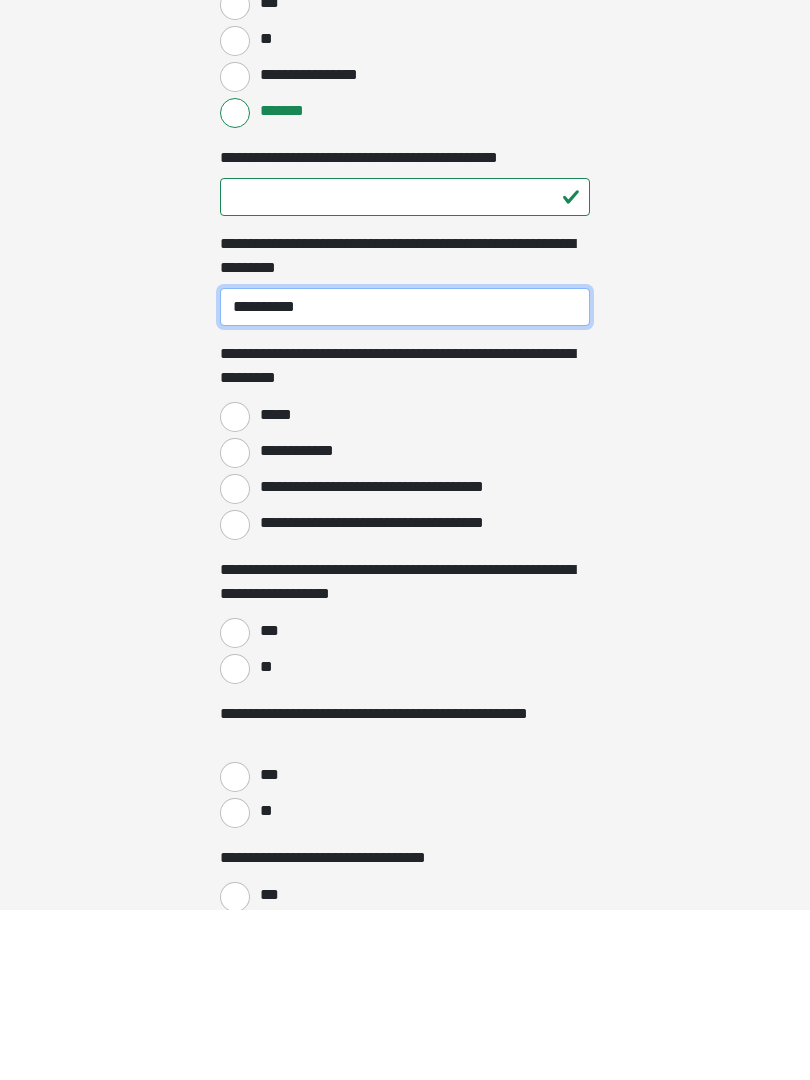 type on "**********" 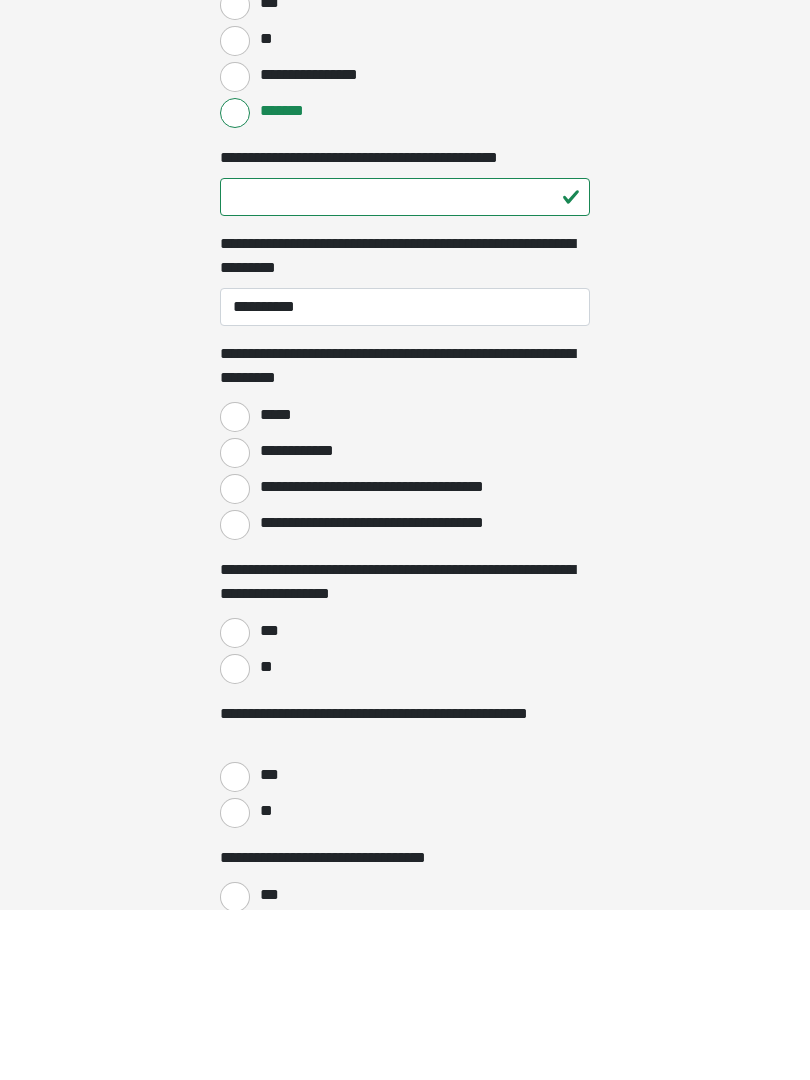 click on "*****" at bounding box center [235, 588] 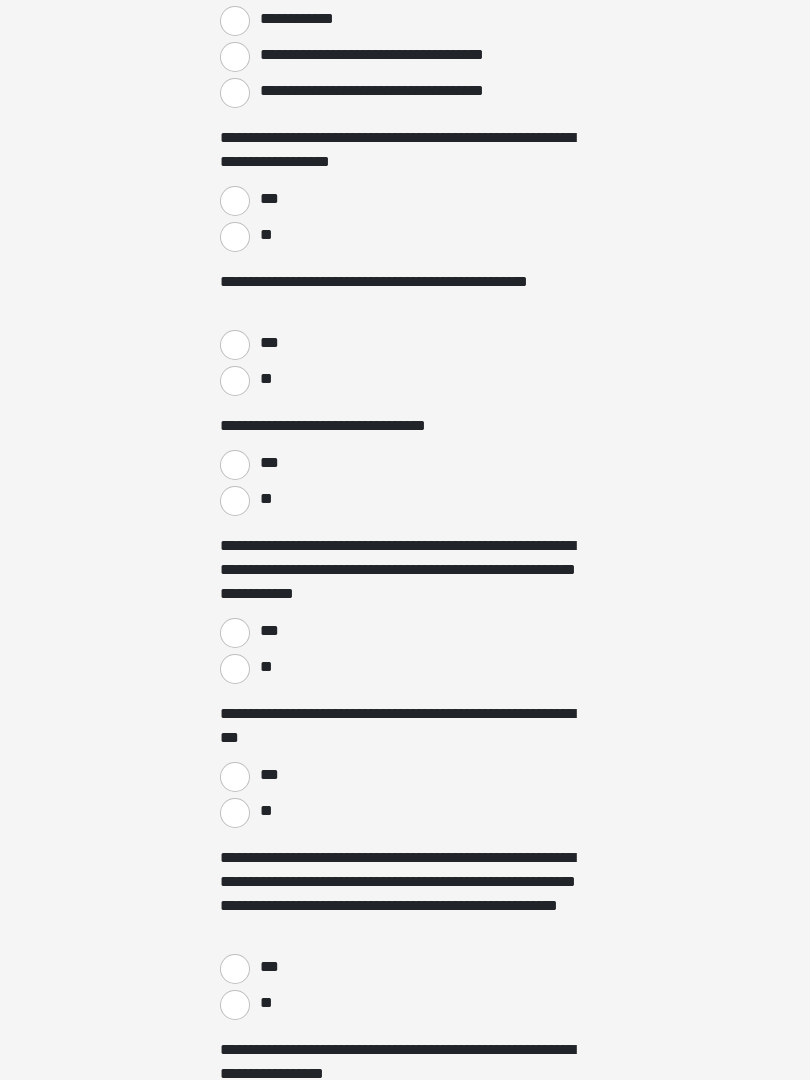 scroll, scrollTop: 1876, scrollLeft: 0, axis: vertical 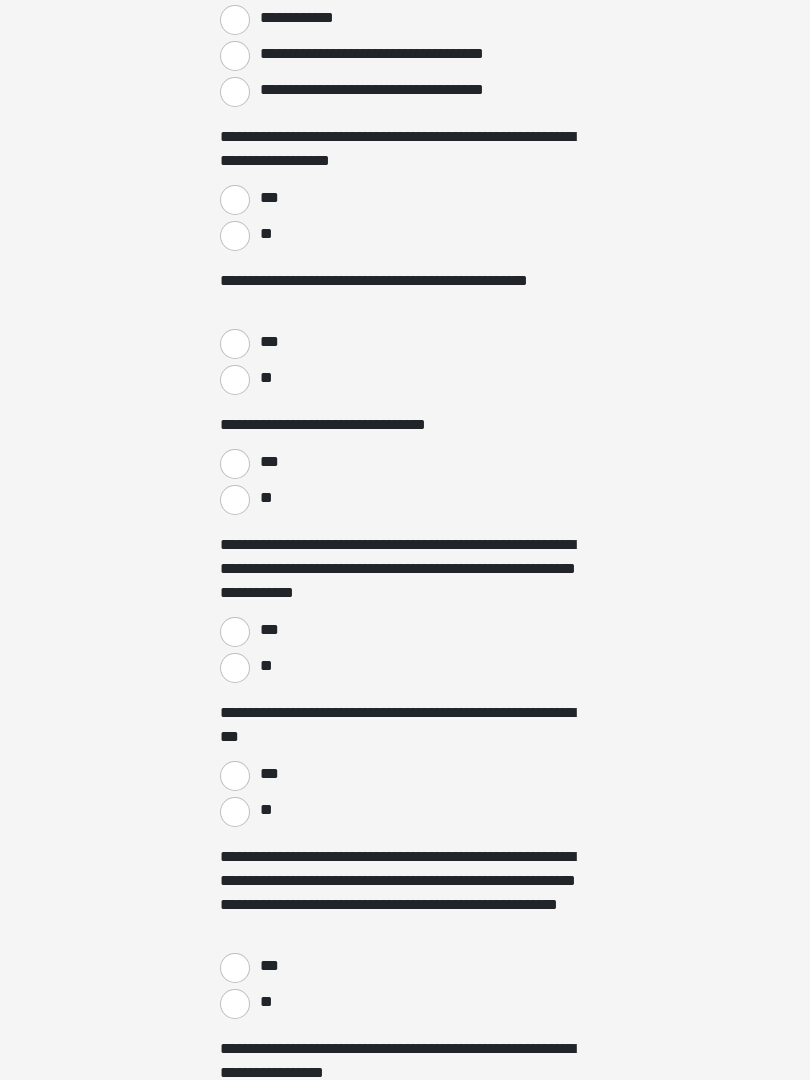click on "**" at bounding box center (235, 237) 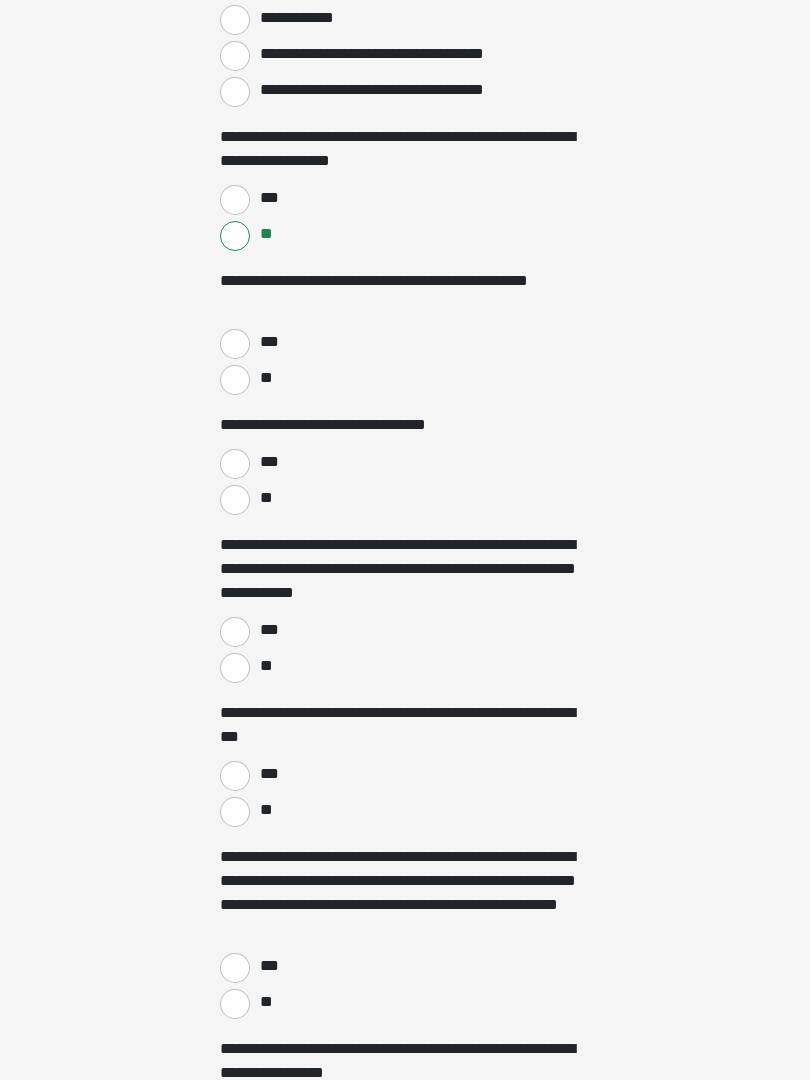click on "**" at bounding box center (235, 380) 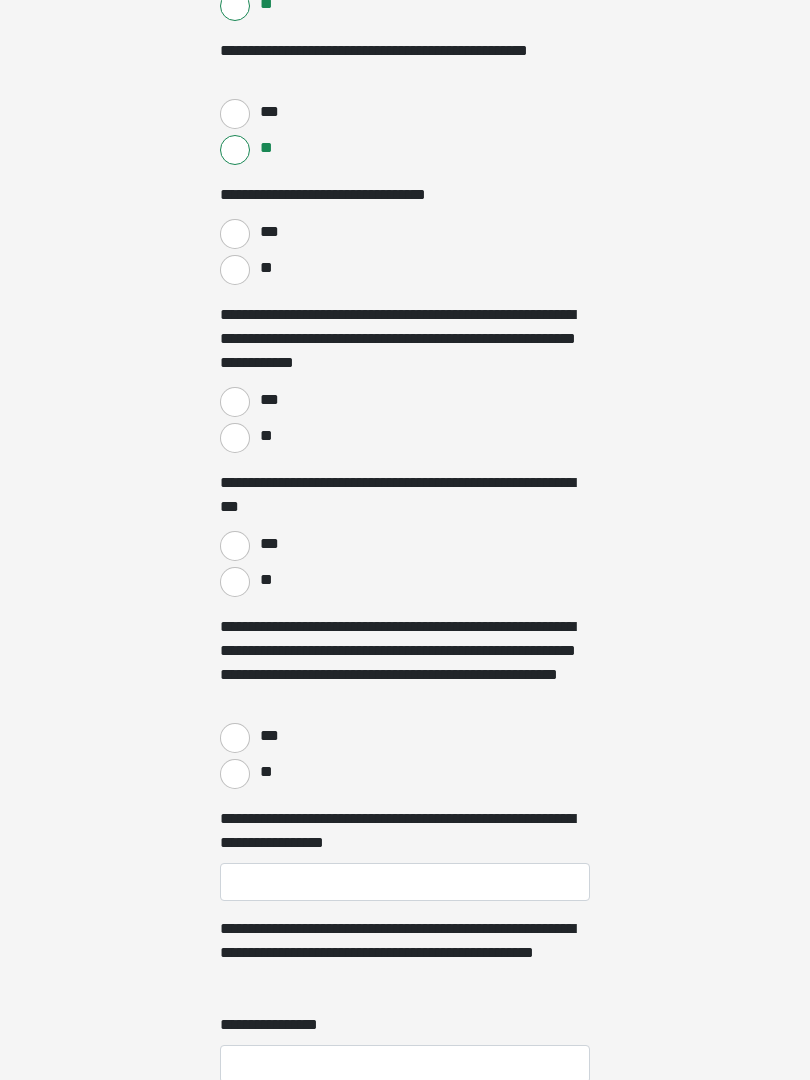 scroll, scrollTop: 2129, scrollLeft: 0, axis: vertical 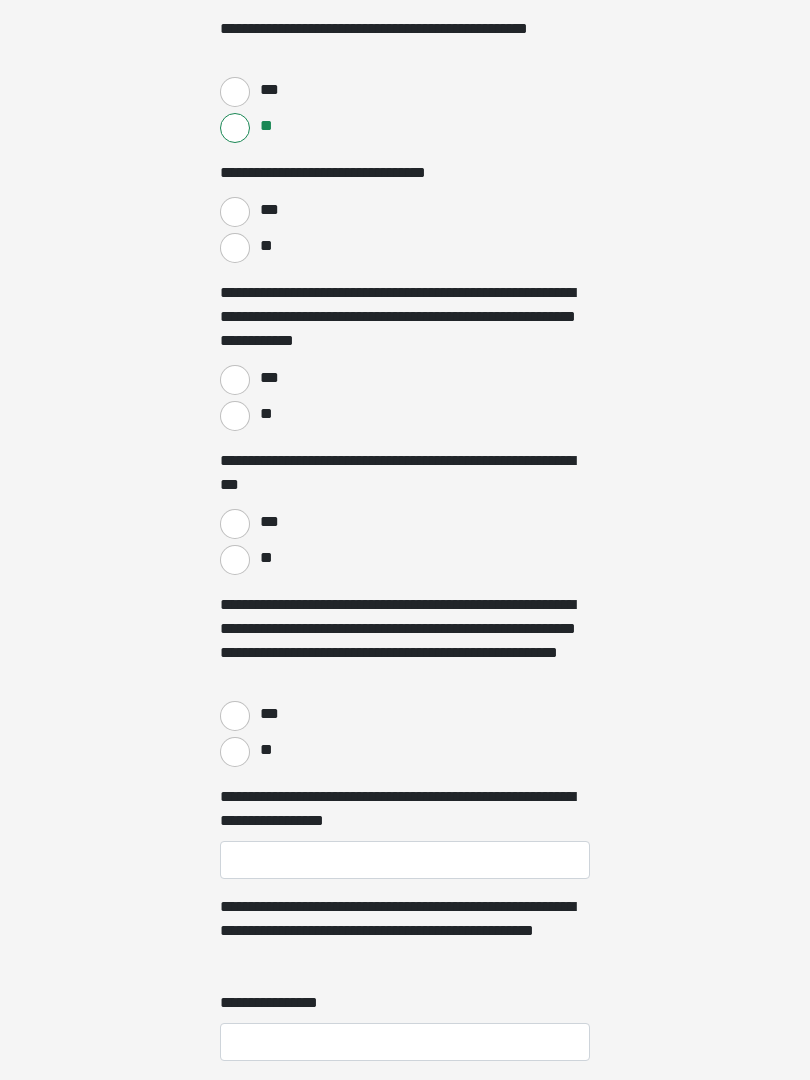 click on "**" at bounding box center [235, 248] 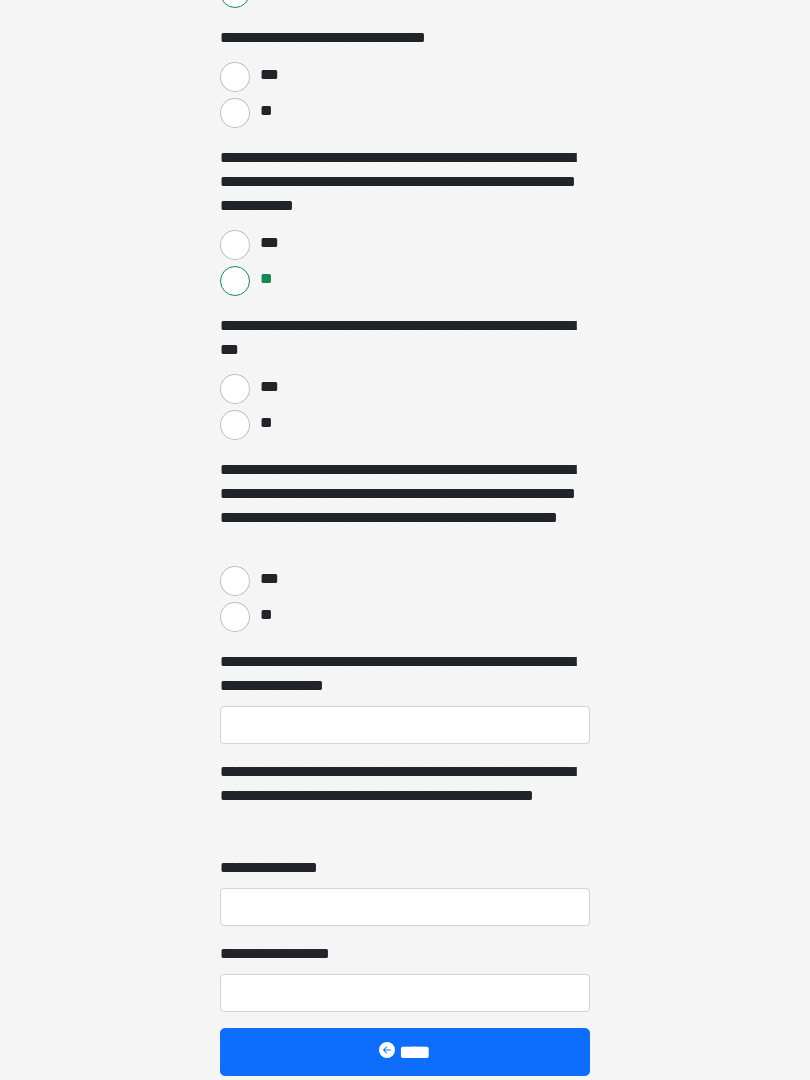 scroll, scrollTop: 2336, scrollLeft: 0, axis: vertical 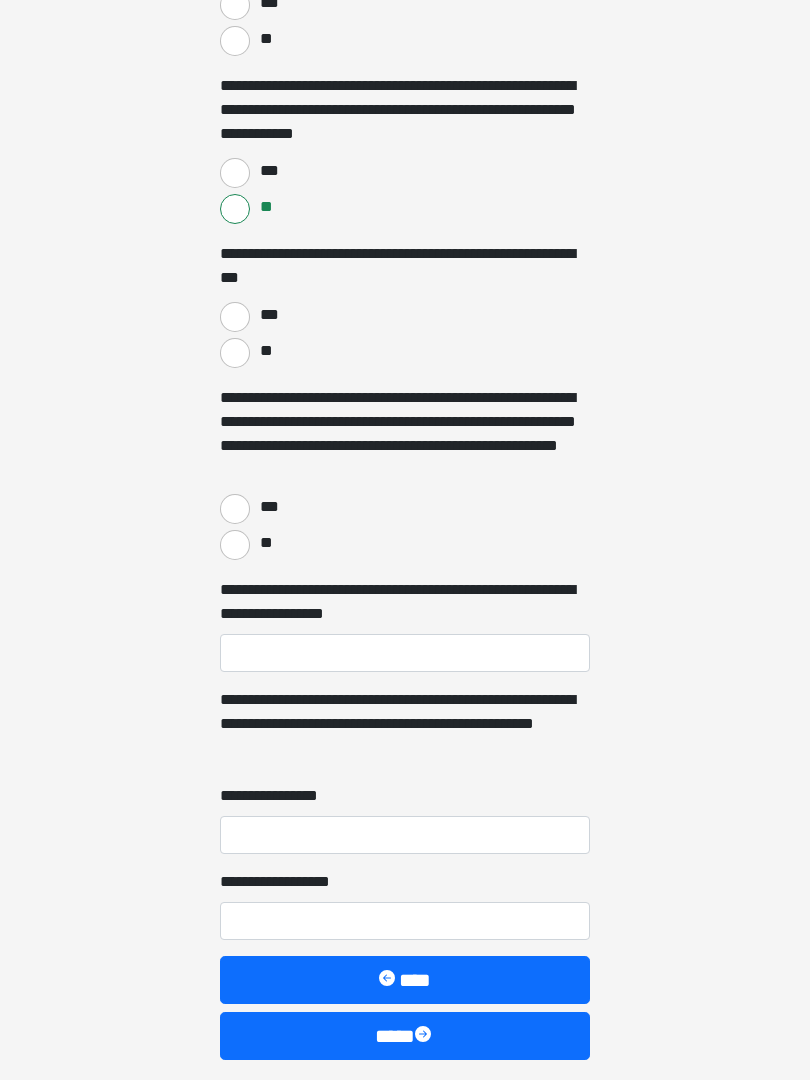 click on "**" at bounding box center [235, 353] 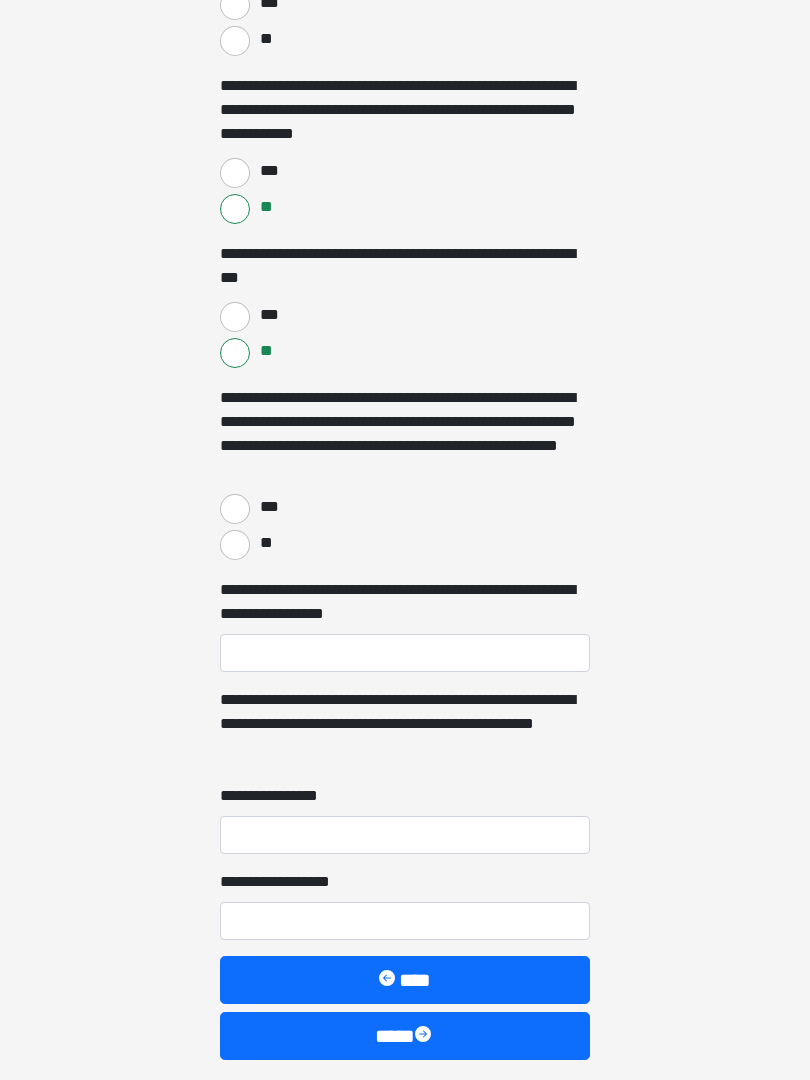 click on "***" at bounding box center (235, 317) 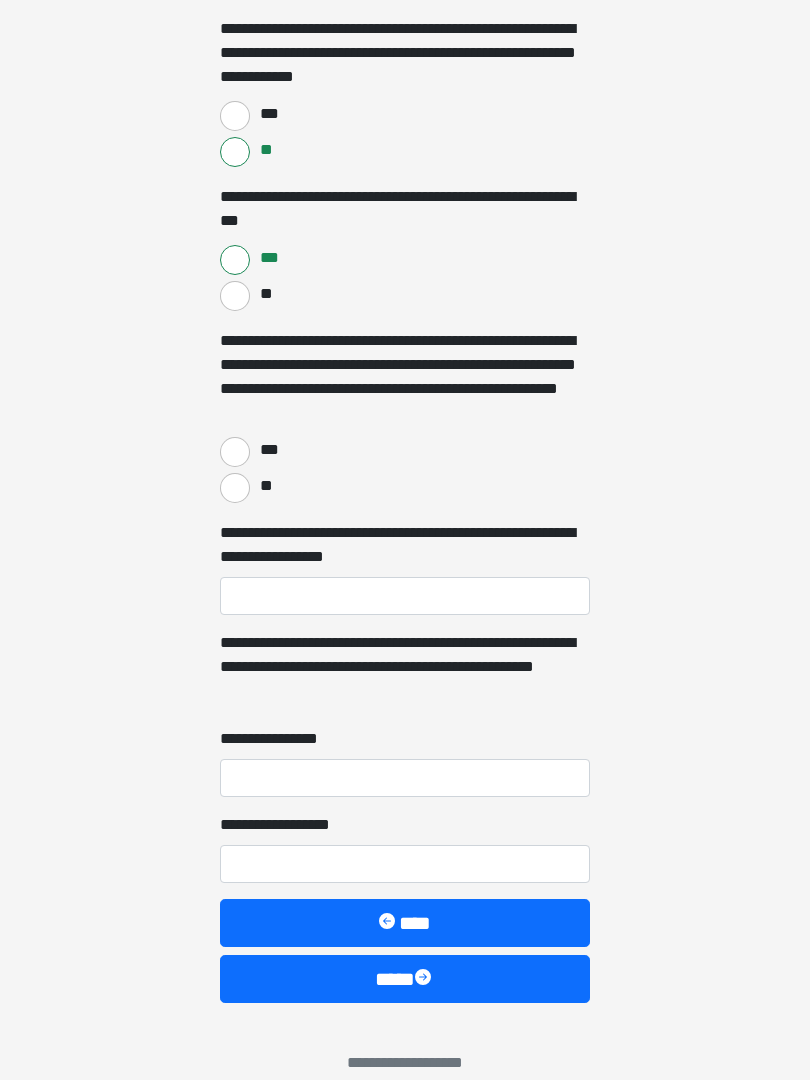 scroll, scrollTop: 2419, scrollLeft: 0, axis: vertical 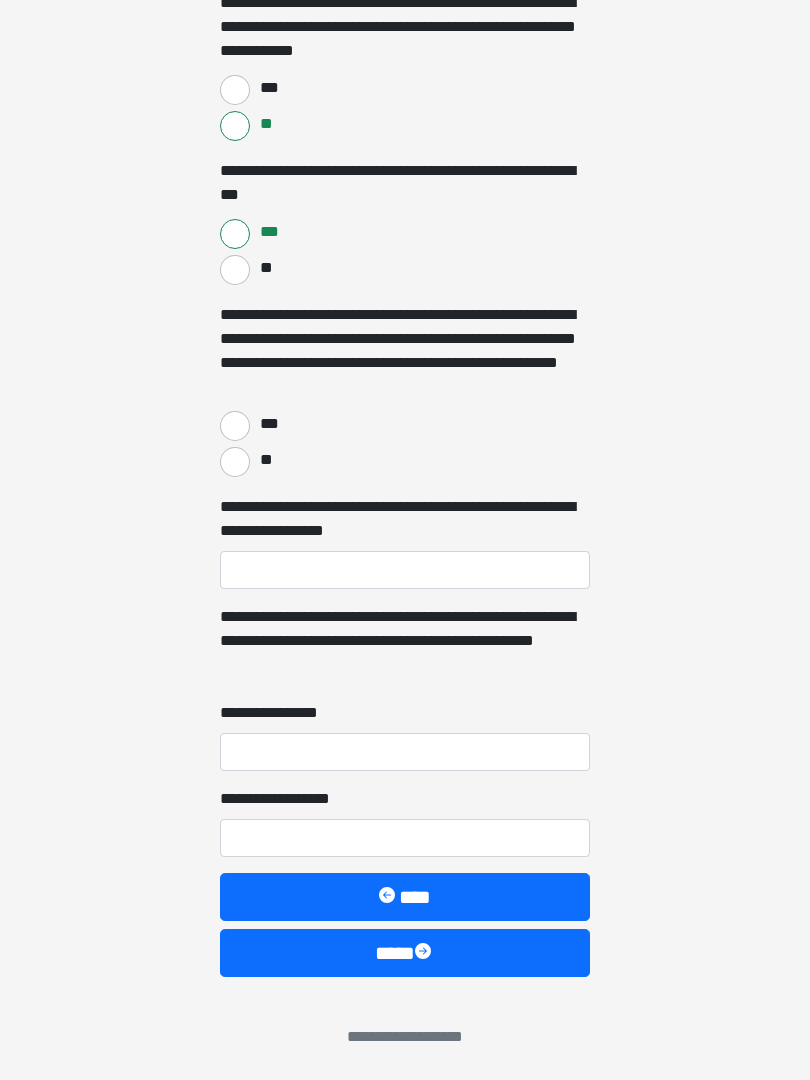 click on "**" at bounding box center [235, 462] 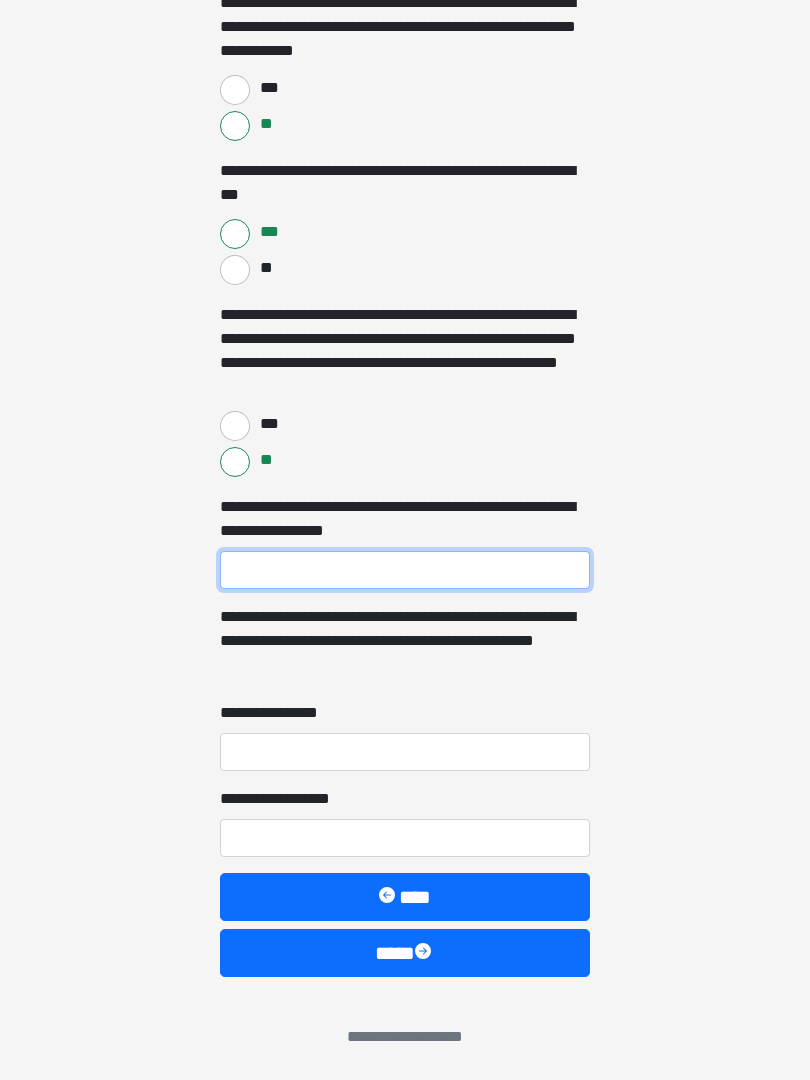 click on "**********" at bounding box center [405, 570] 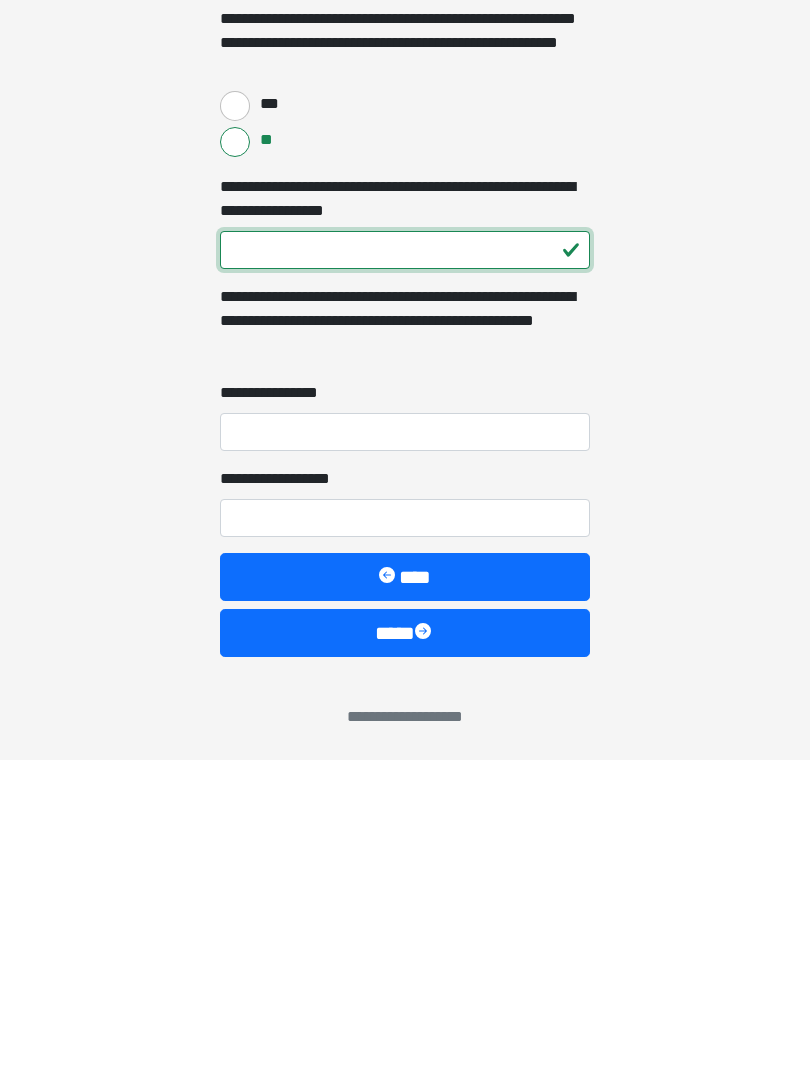 type on "***" 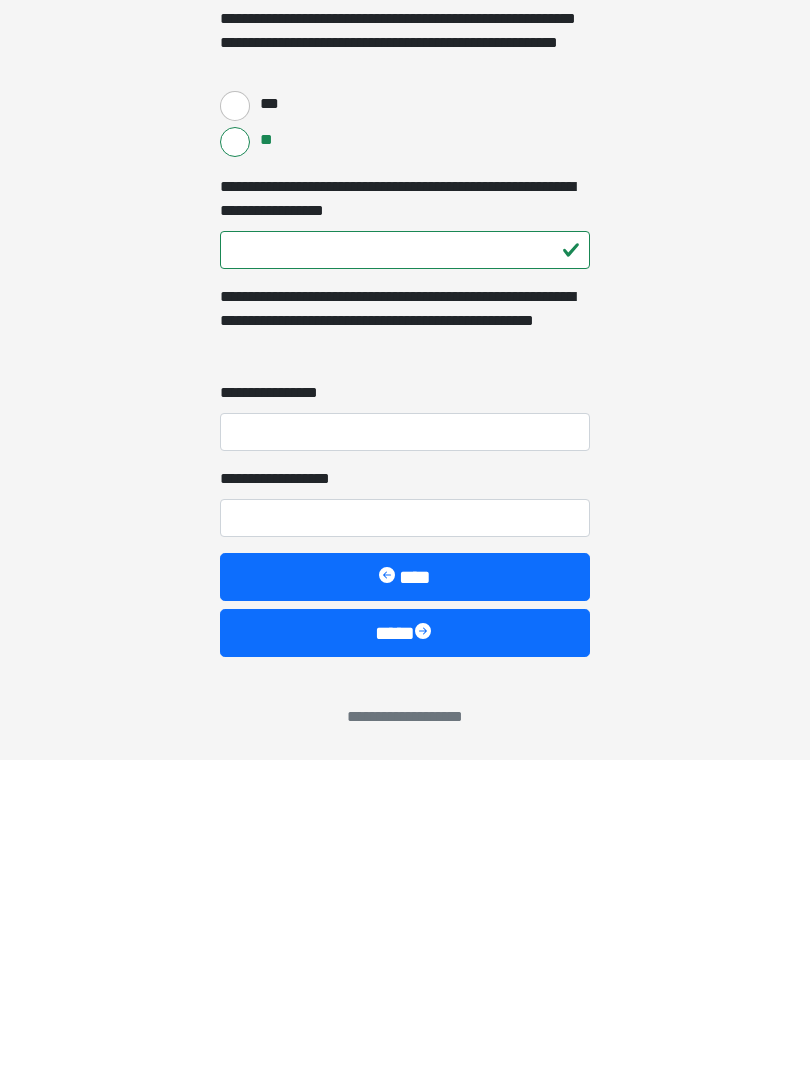 click on "**********" at bounding box center [405, 752] 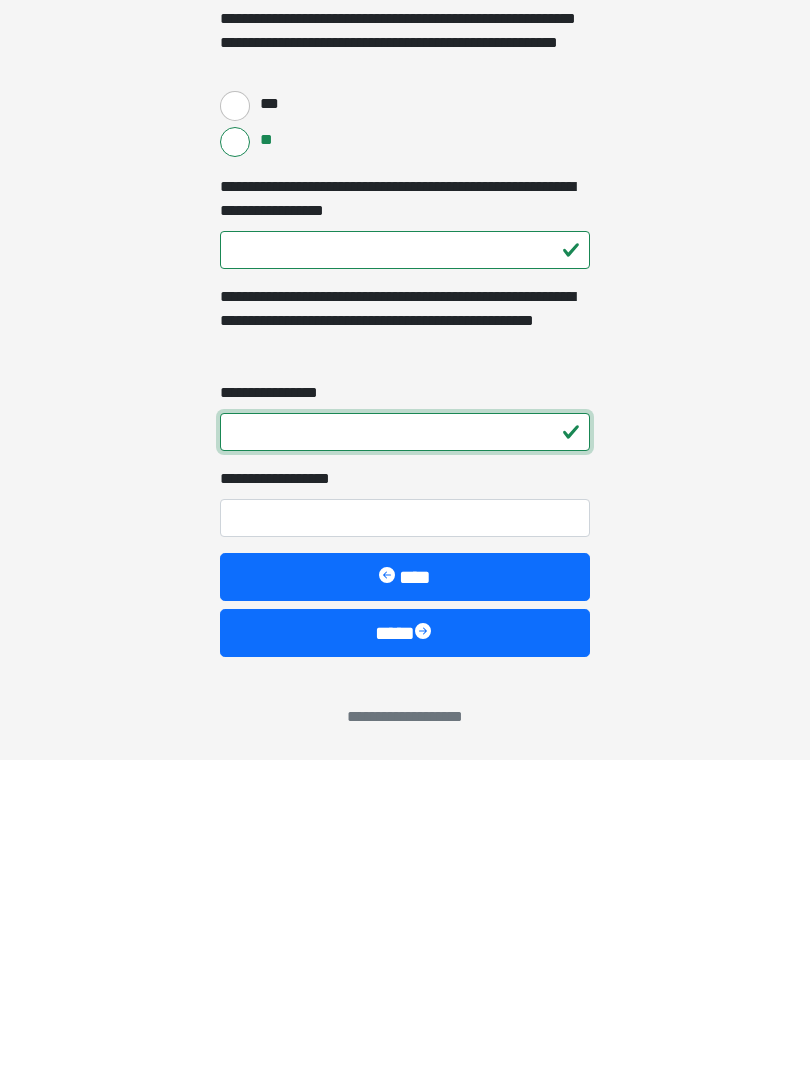 type on "*" 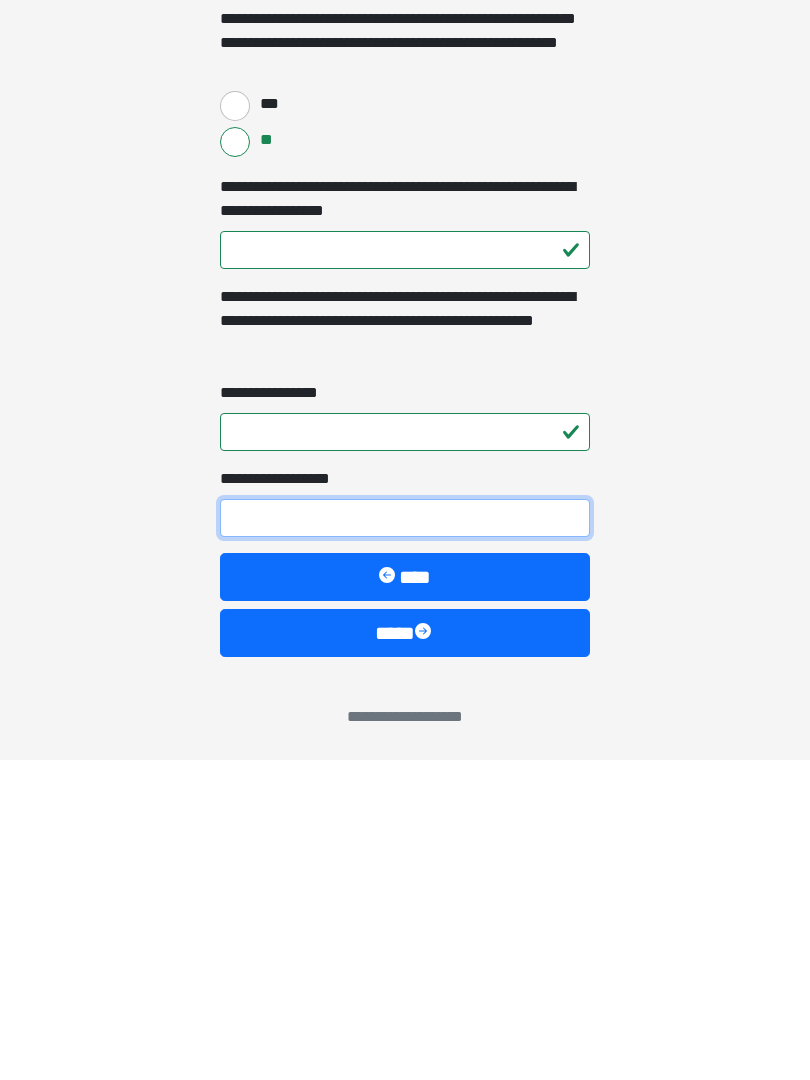click on "**********" at bounding box center [405, 838] 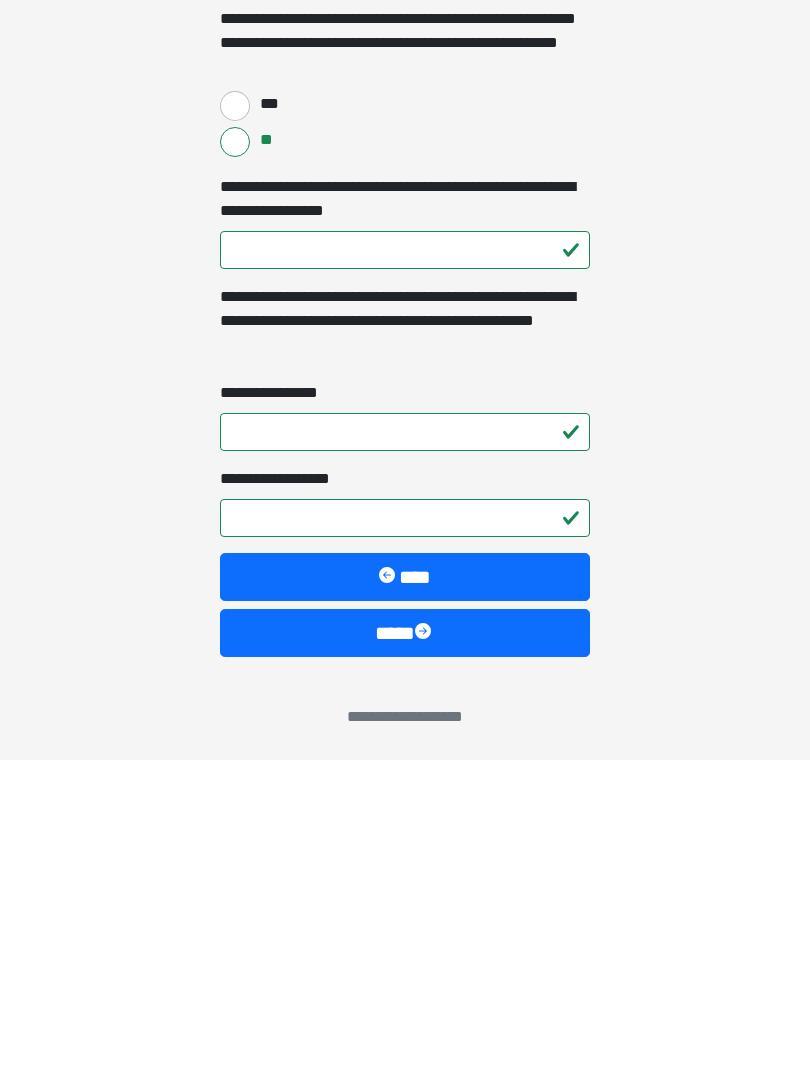 click on "****" at bounding box center (405, 953) 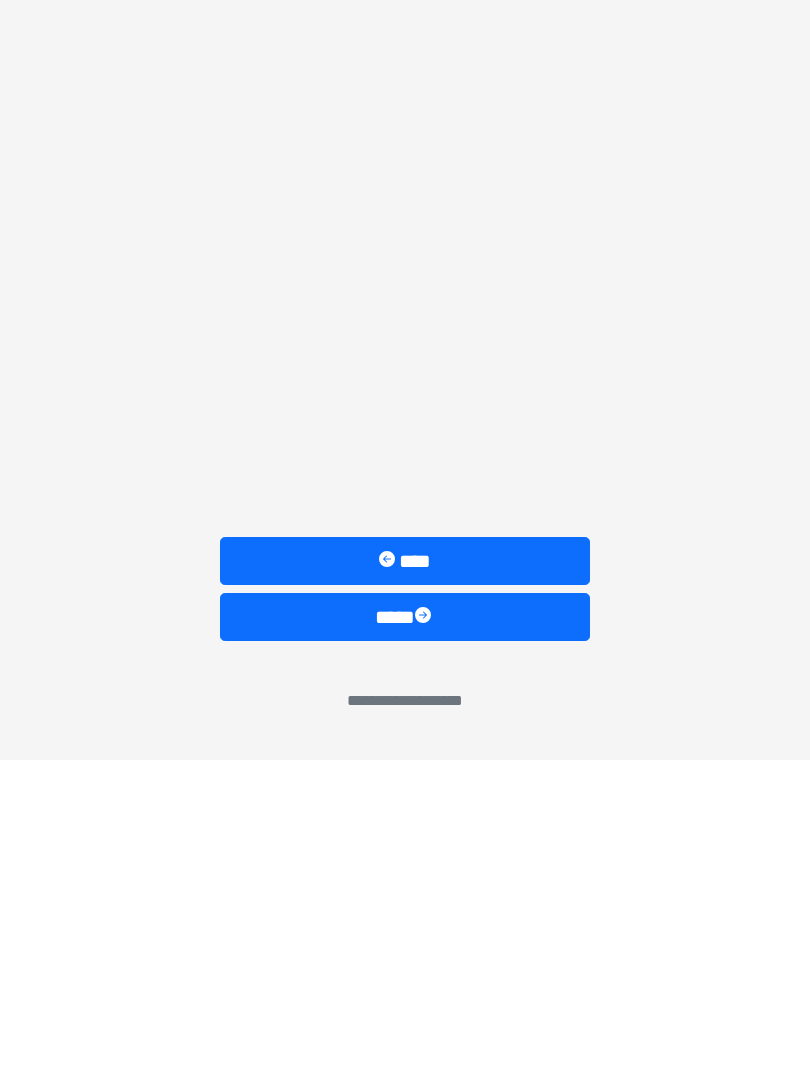 scroll, scrollTop: 0, scrollLeft: 0, axis: both 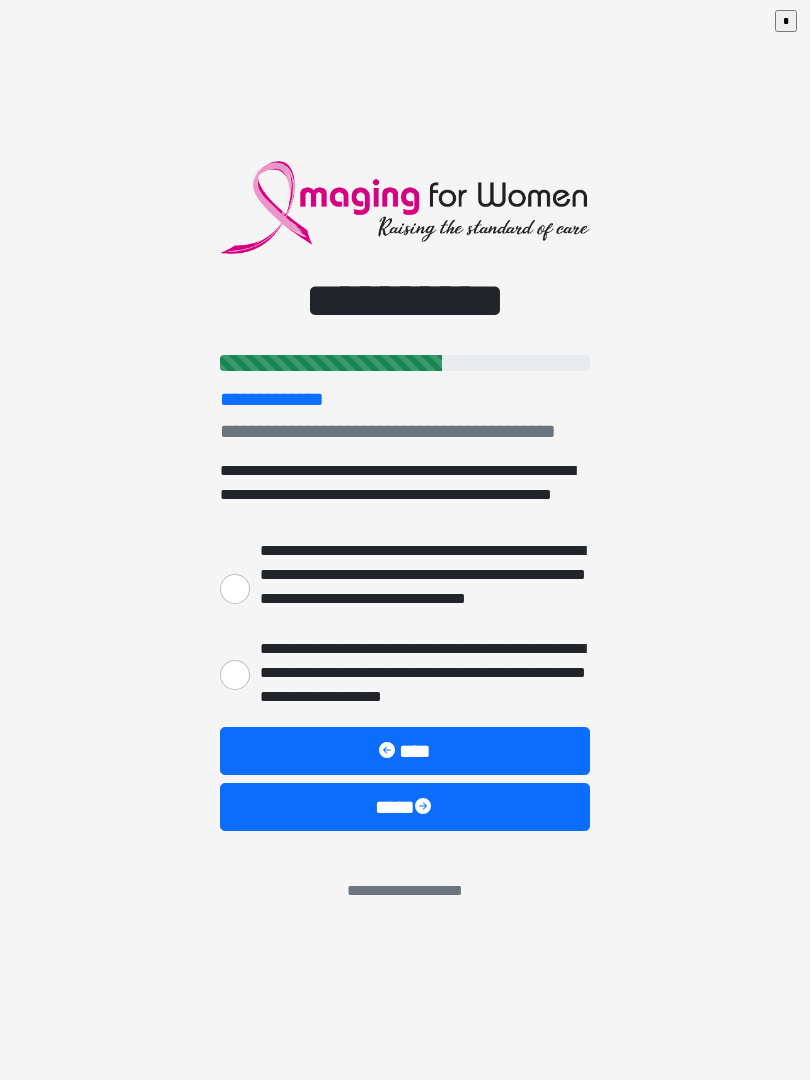 click on "**********" at bounding box center [235, 675] 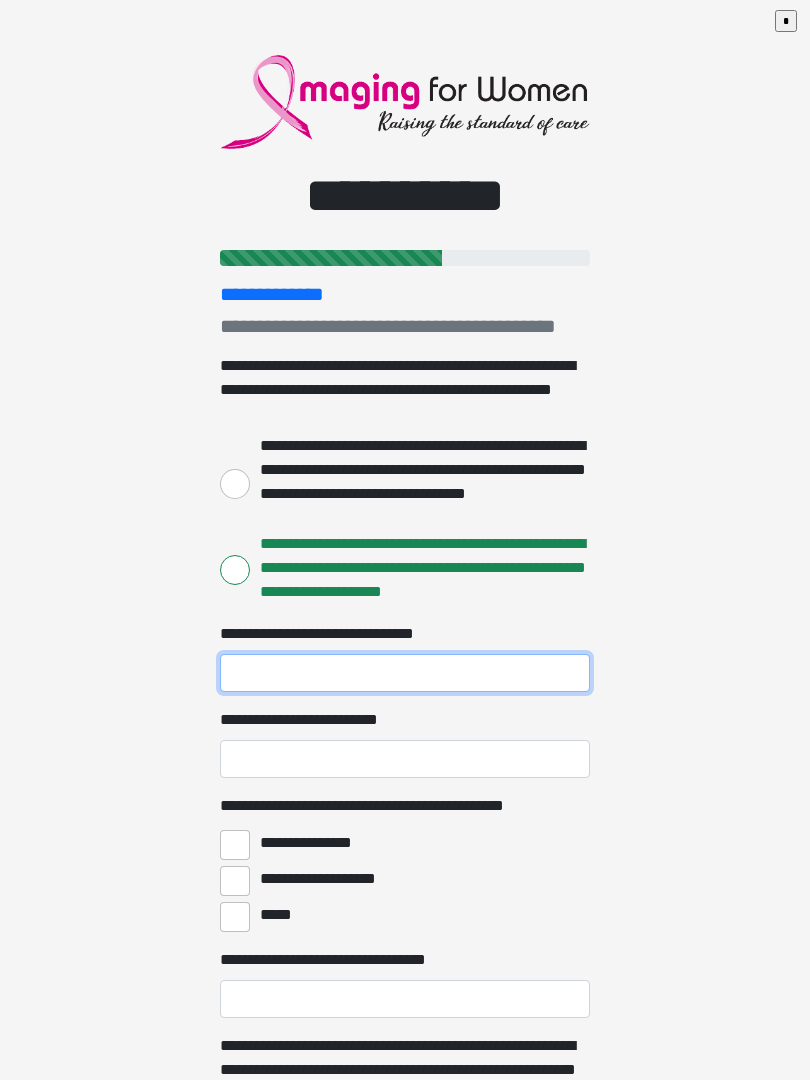 click on "**********" at bounding box center [405, 673] 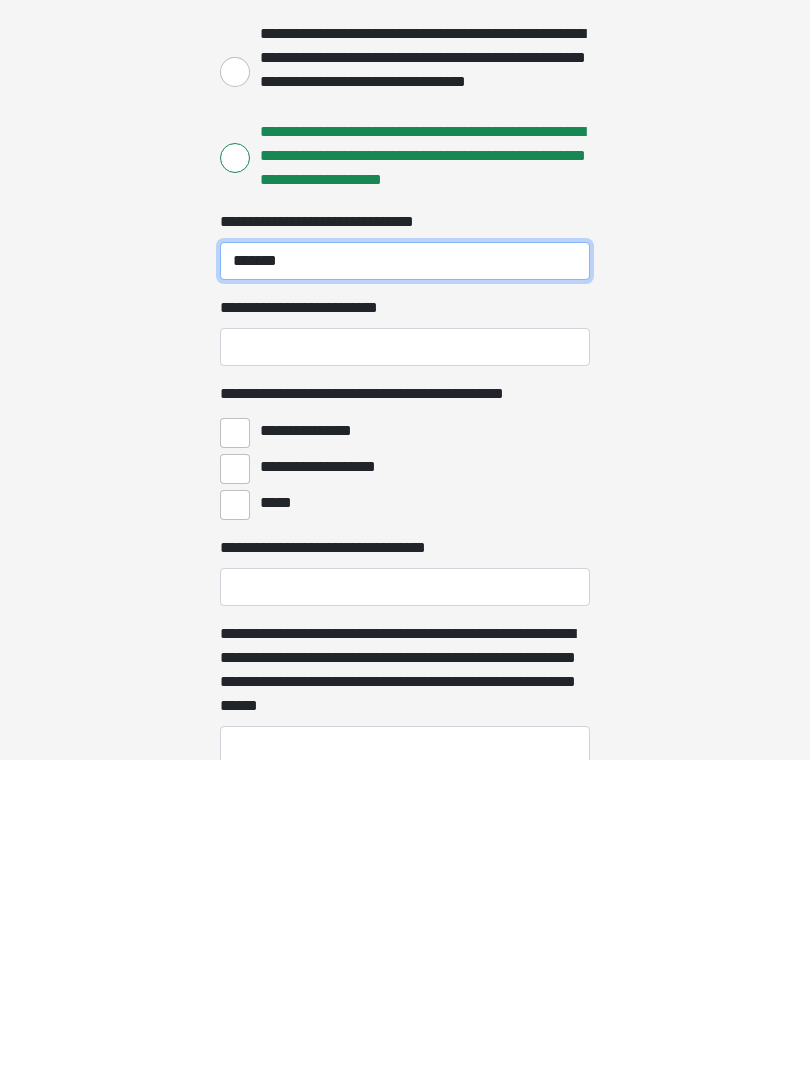 scroll, scrollTop: 93, scrollLeft: 0, axis: vertical 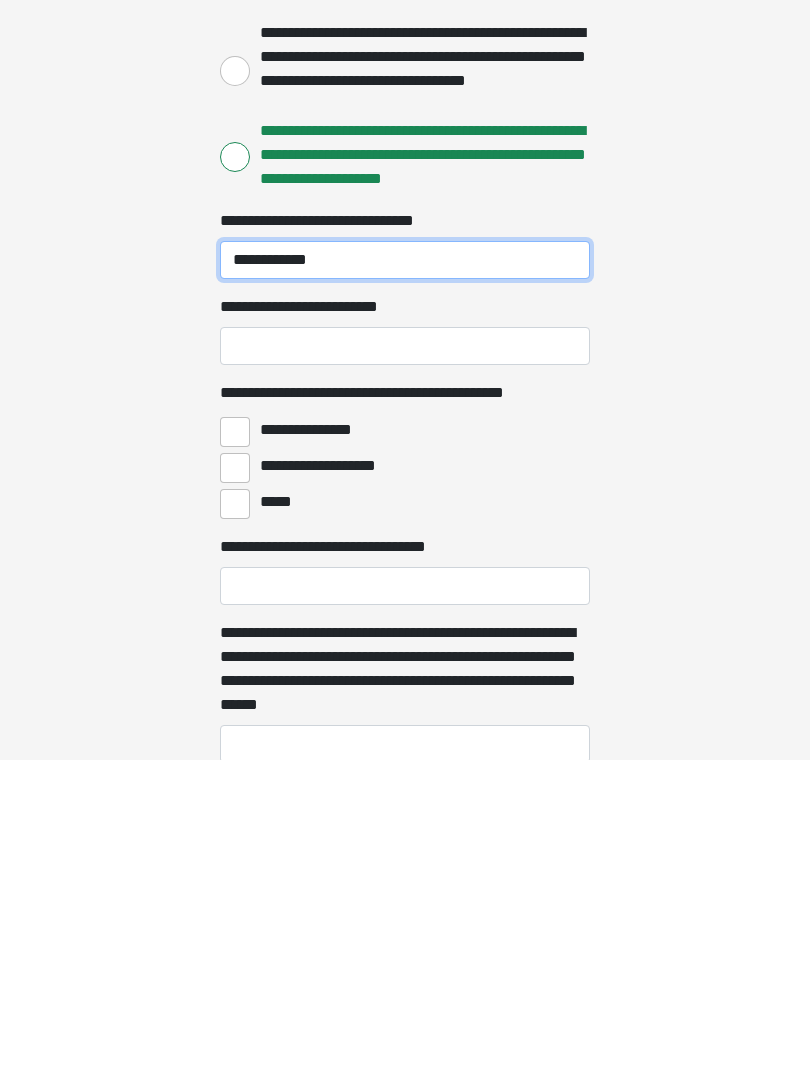 type on "**********" 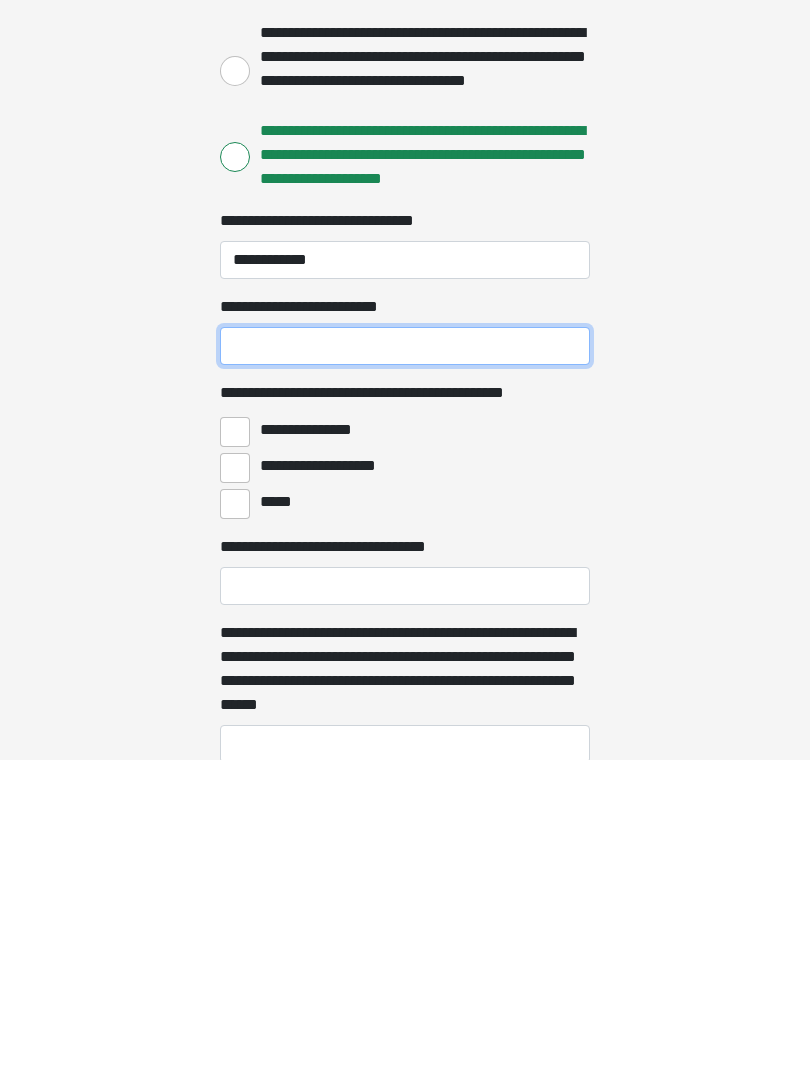 click on "**********" at bounding box center (405, 666) 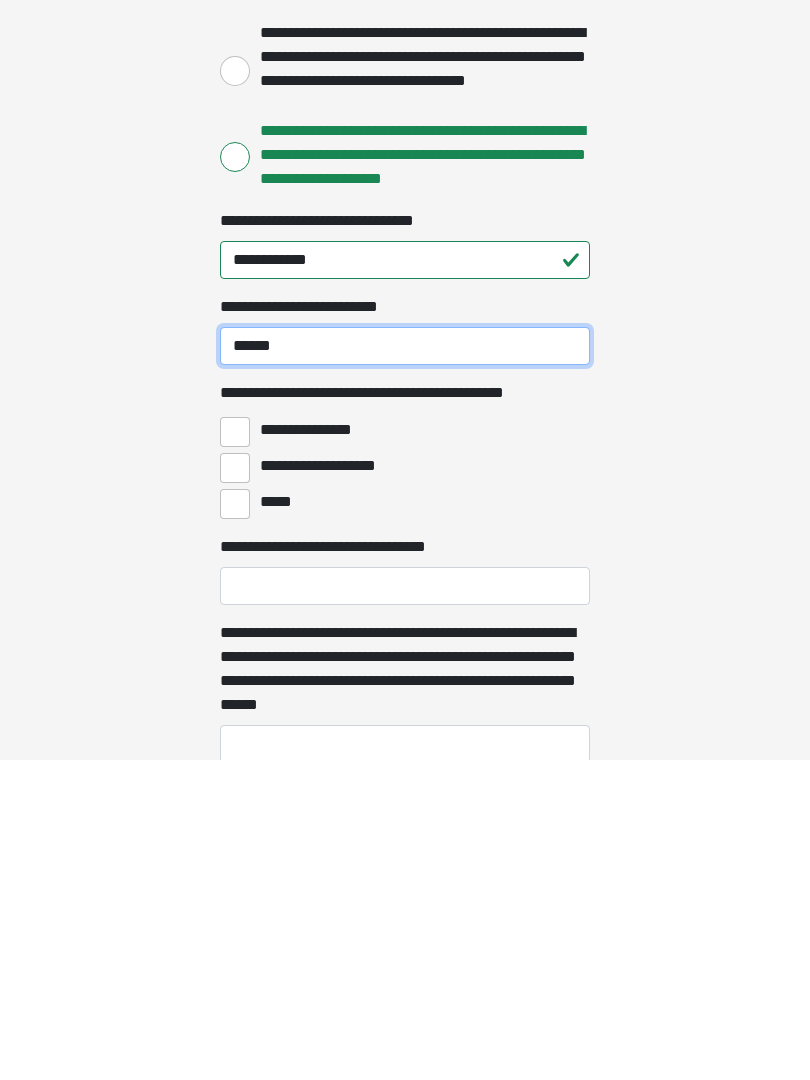 type on "******" 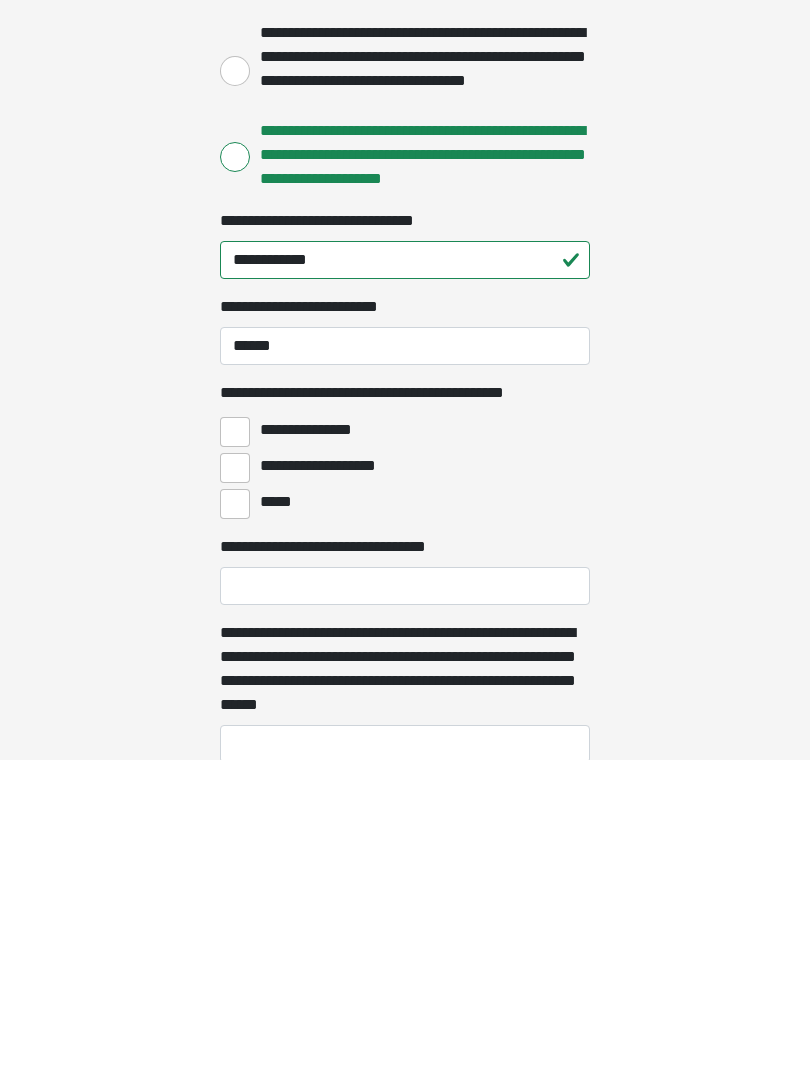 click on "**********" at bounding box center [235, 752] 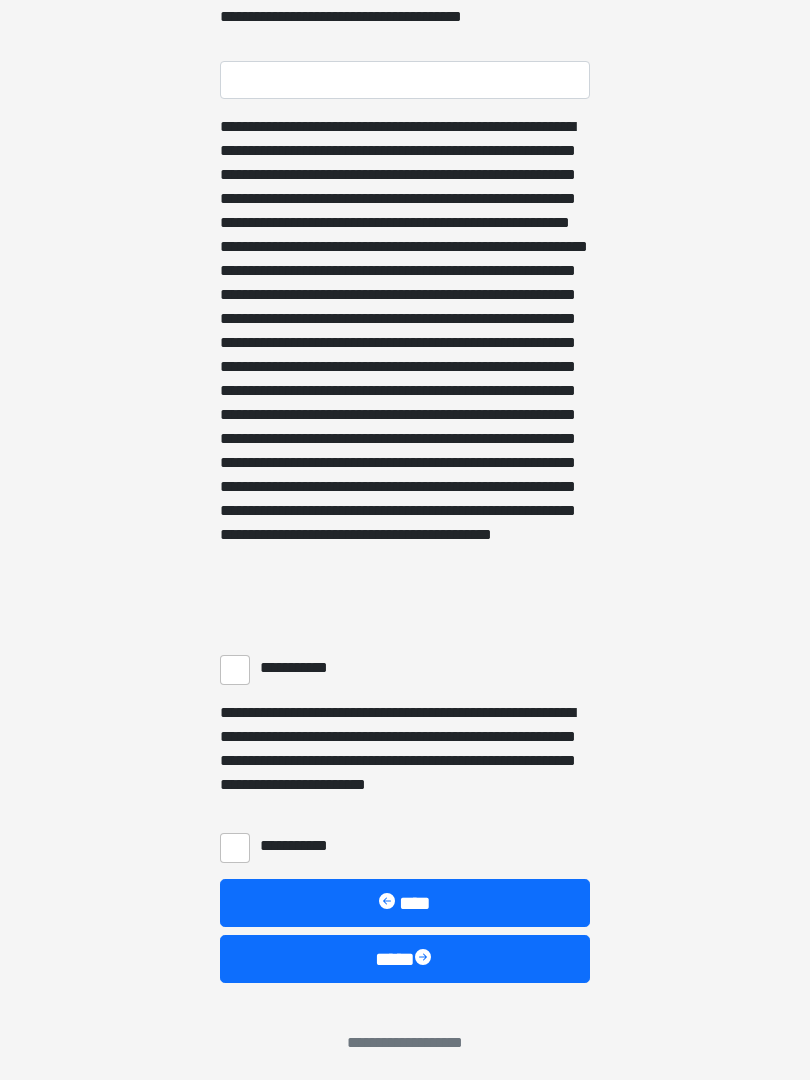 scroll, scrollTop: 1217, scrollLeft: 0, axis: vertical 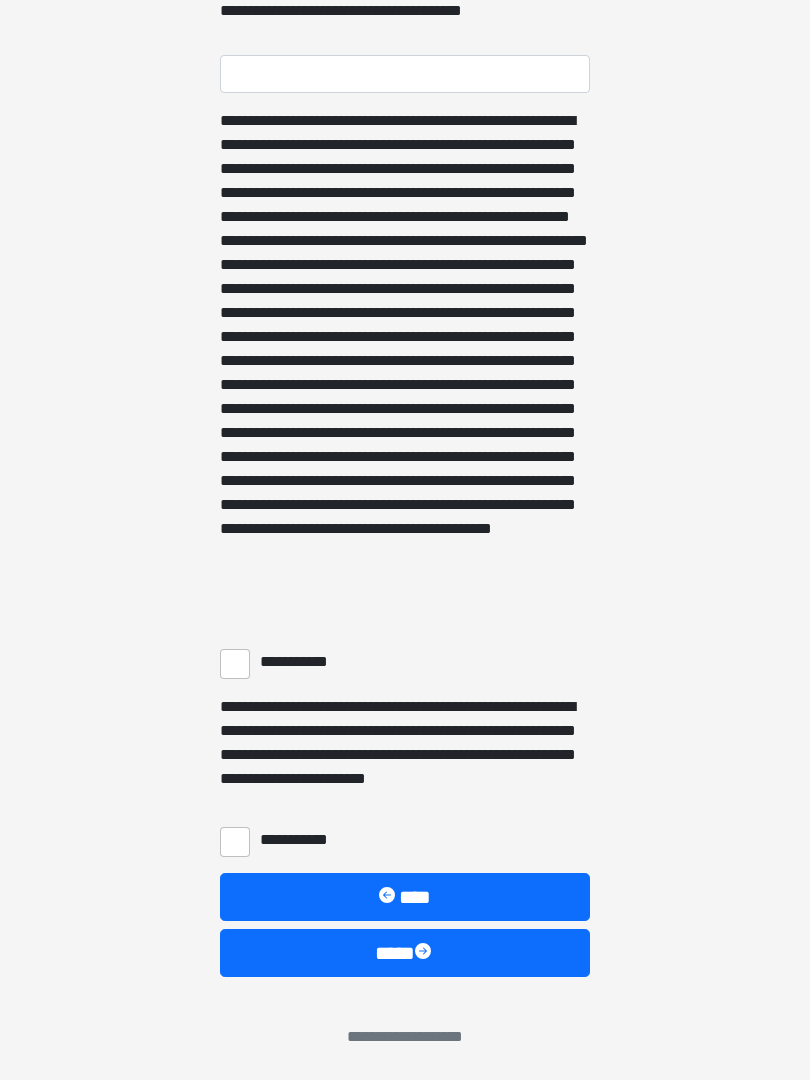 click on "**********" at bounding box center (235, 664) 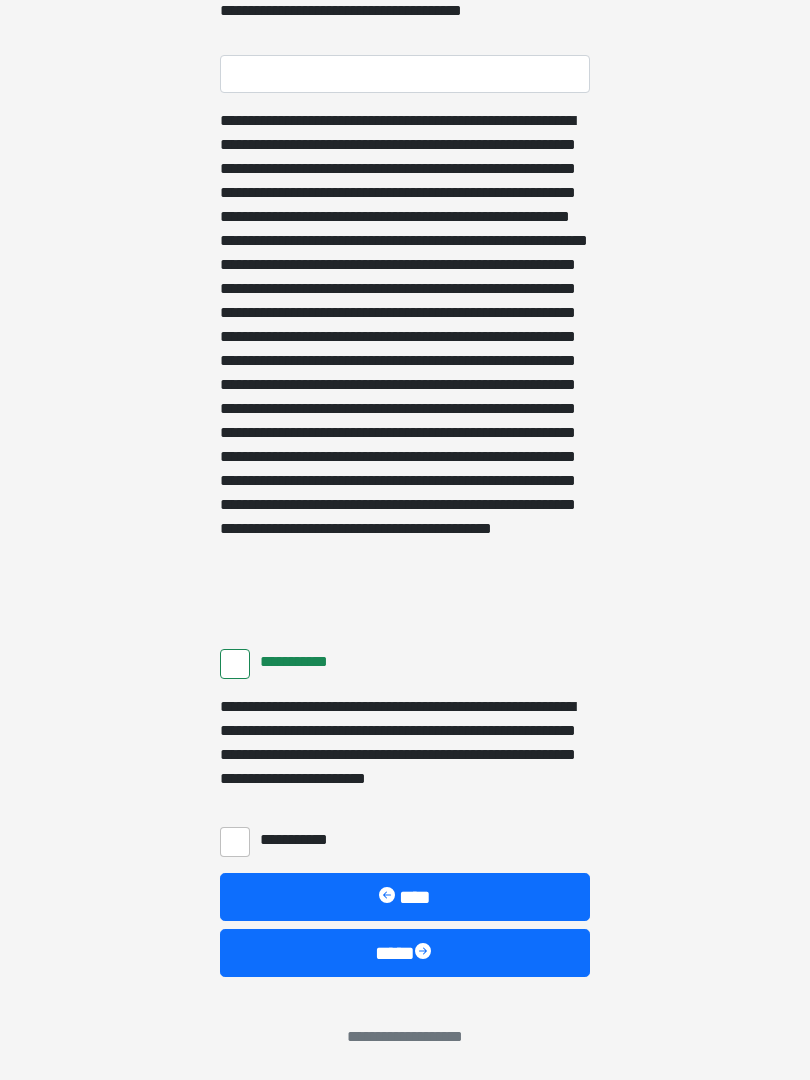 click on "**********" at bounding box center [235, 842] 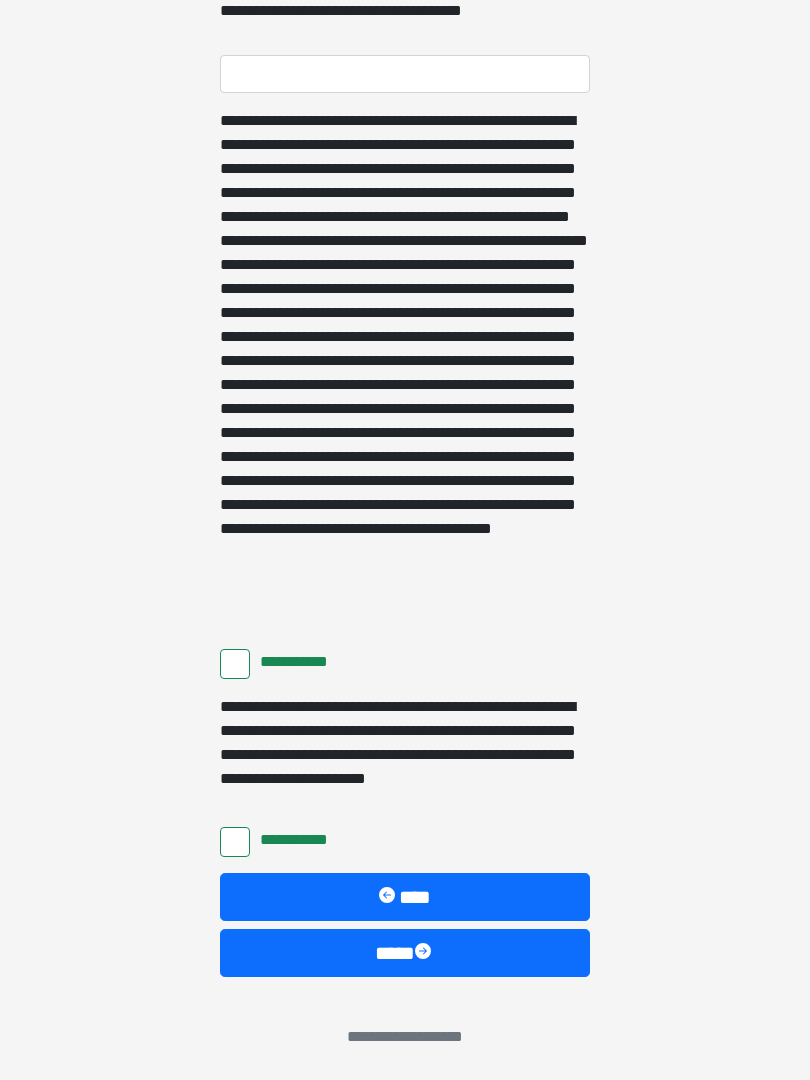 click on "****" at bounding box center (405, 953) 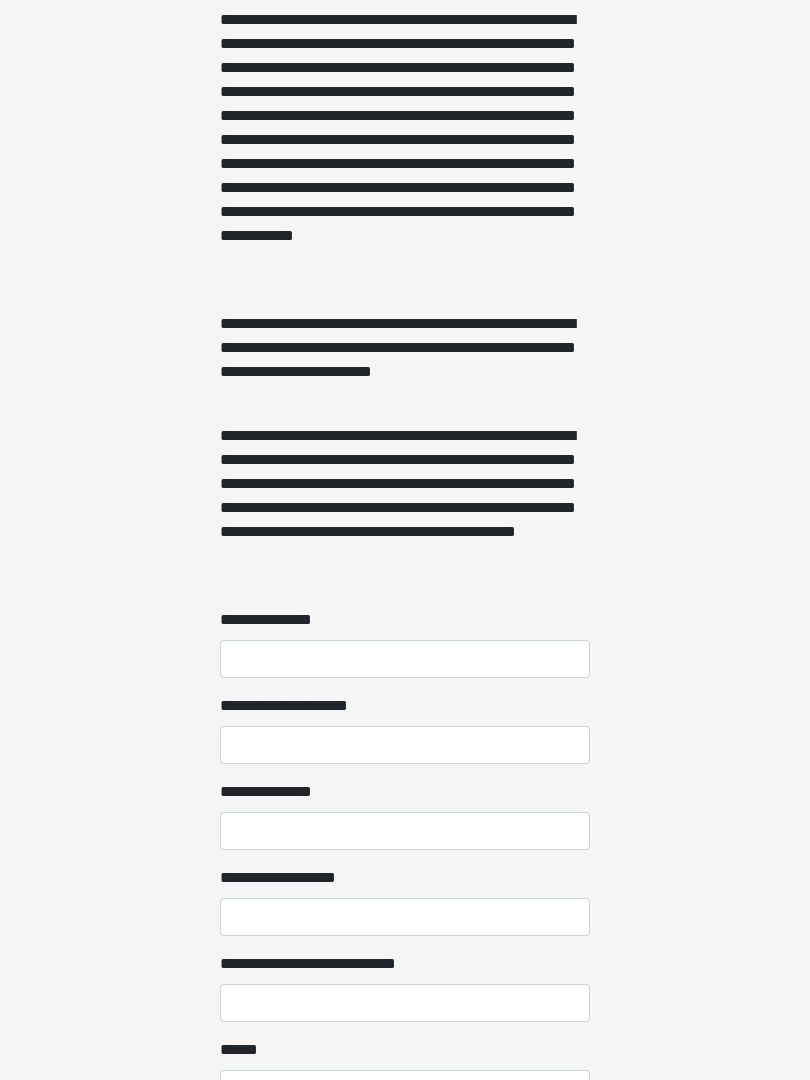 scroll, scrollTop: 1139, scrollLeft: 0, axis: vertical 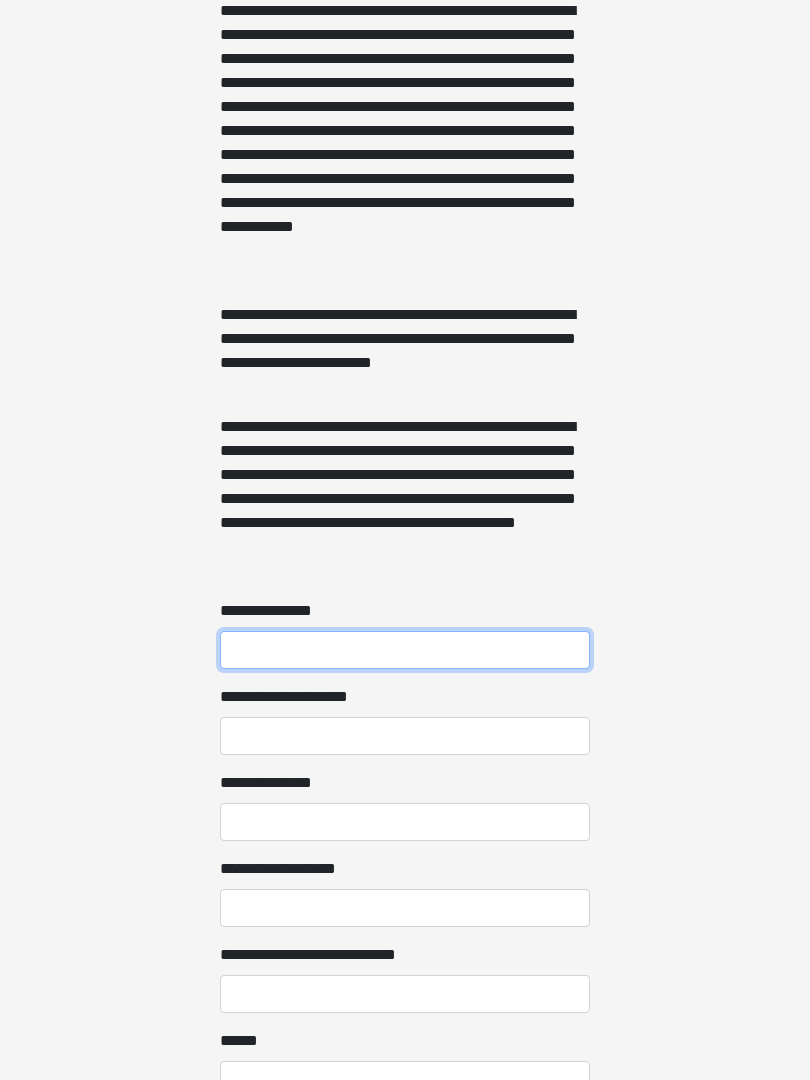 click on "**********" at bounding box center [405, 650] 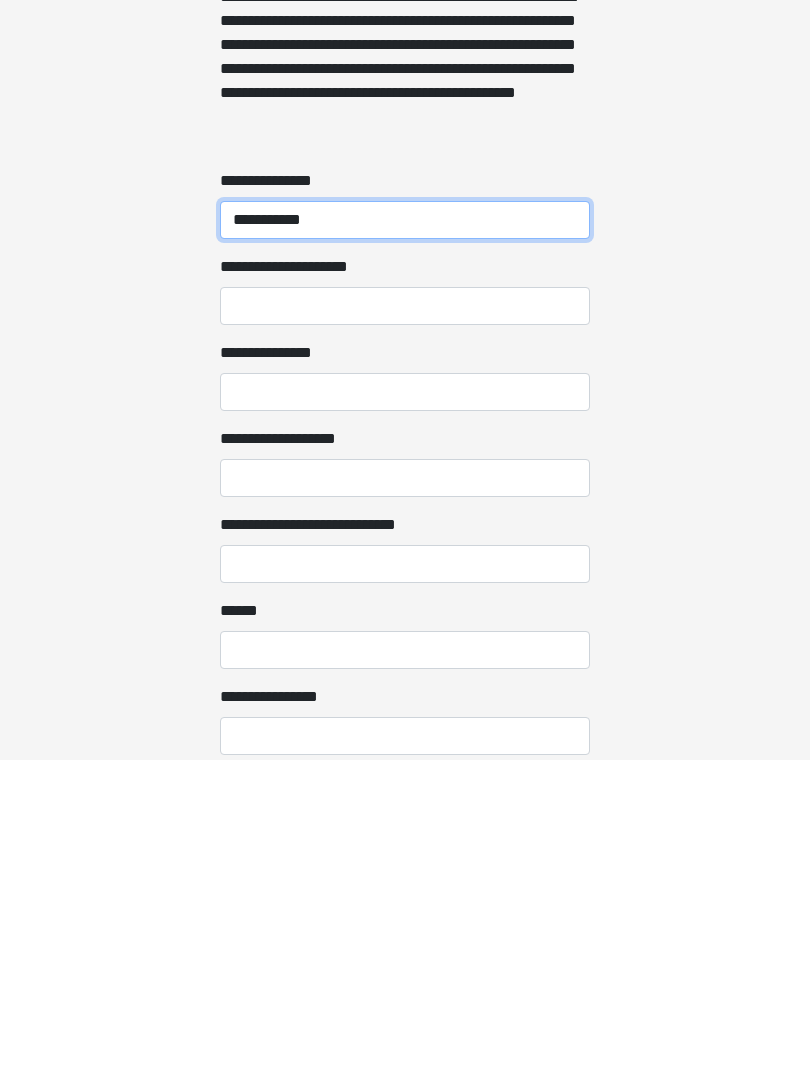 scroll, scrollTop: 1279, scrollLeft: 0, axis: vertical 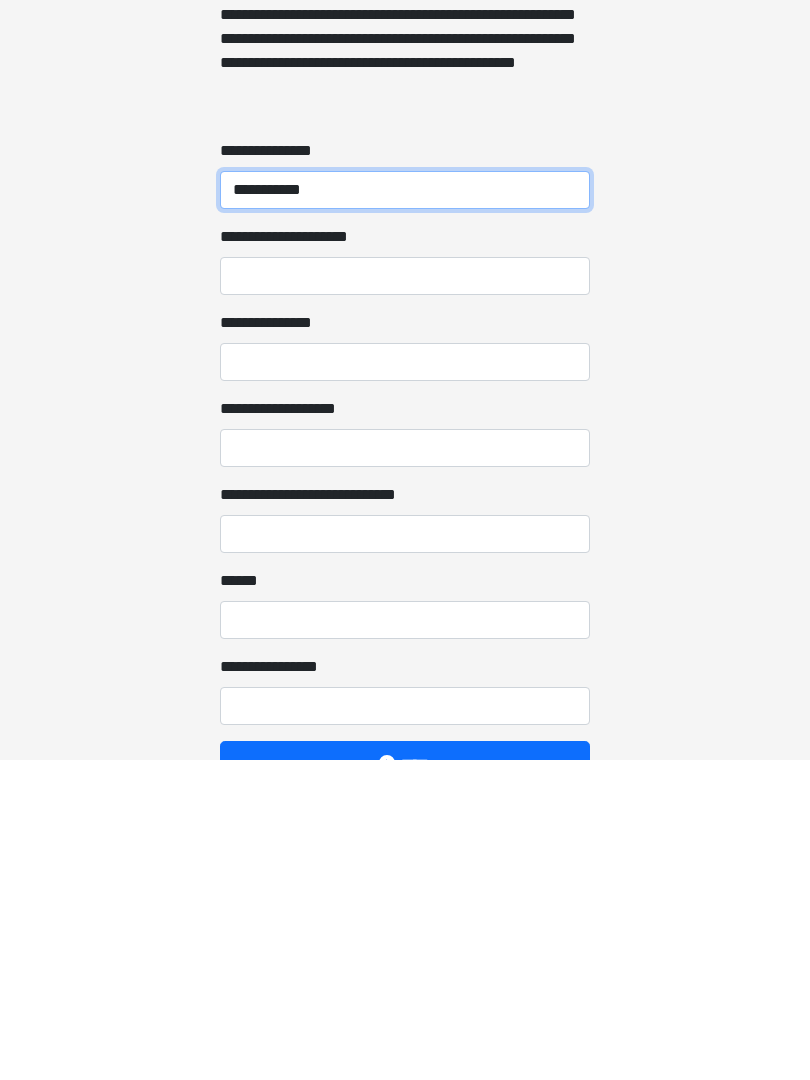 type on "**********" 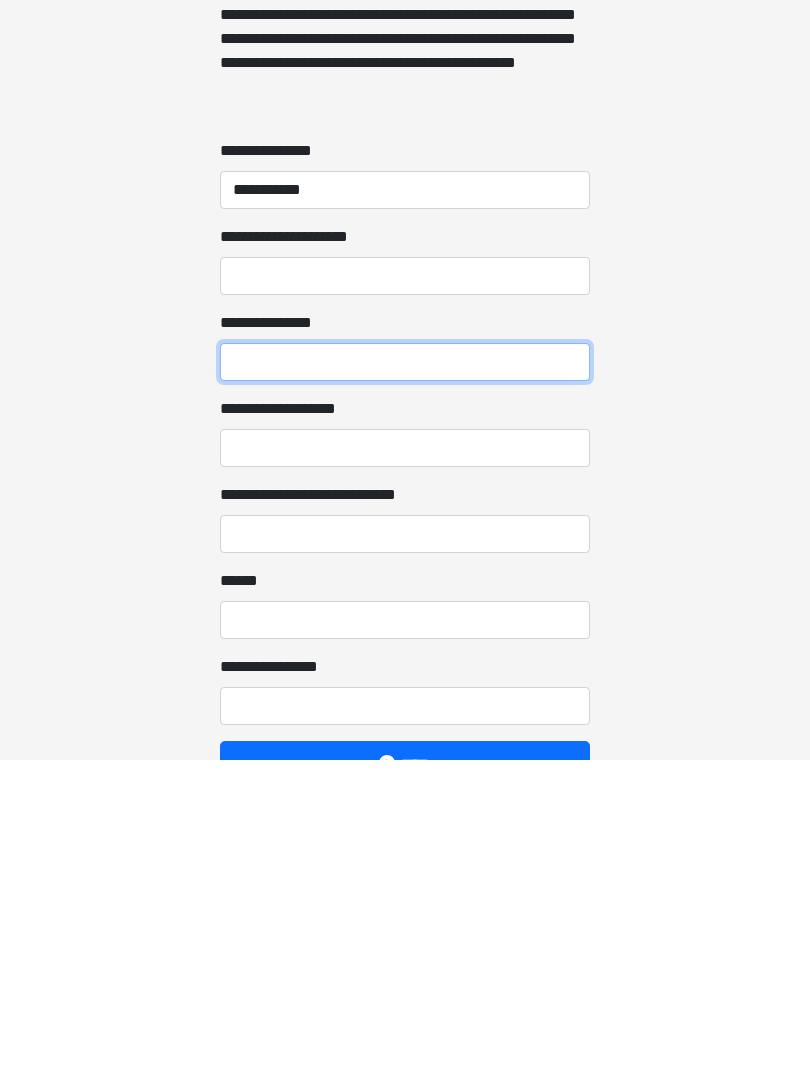 click on "**********" at bounding box center (405, 682) 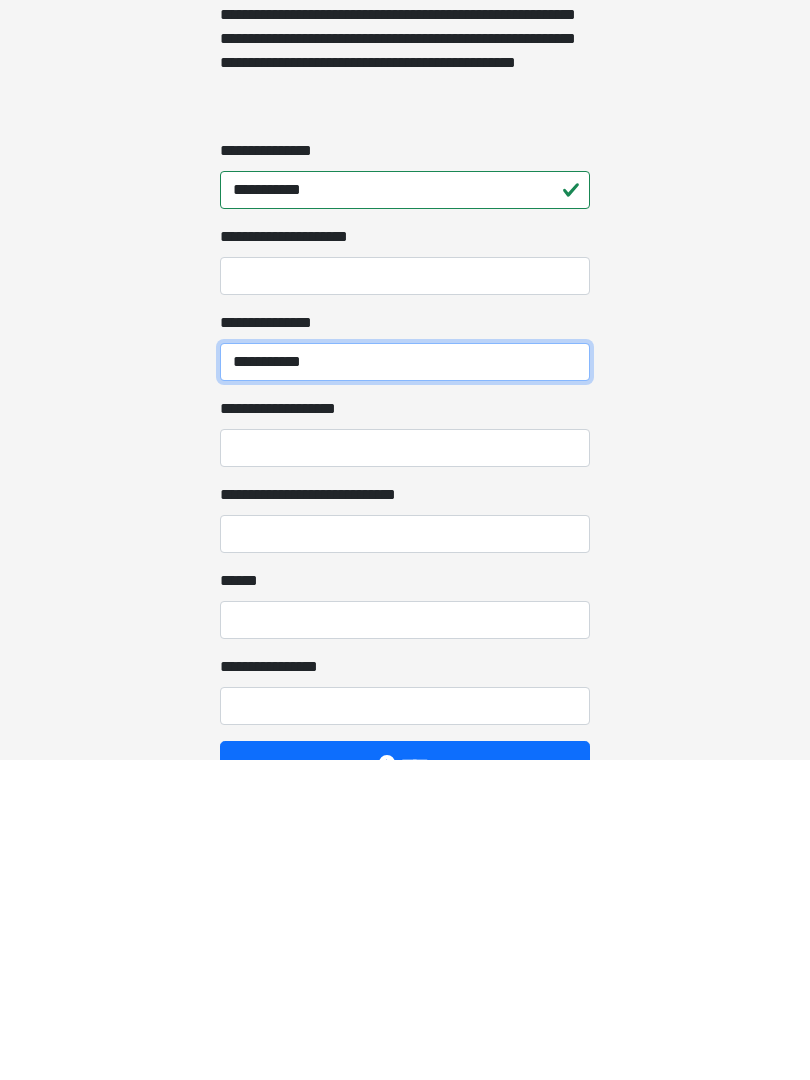 type on "**********" 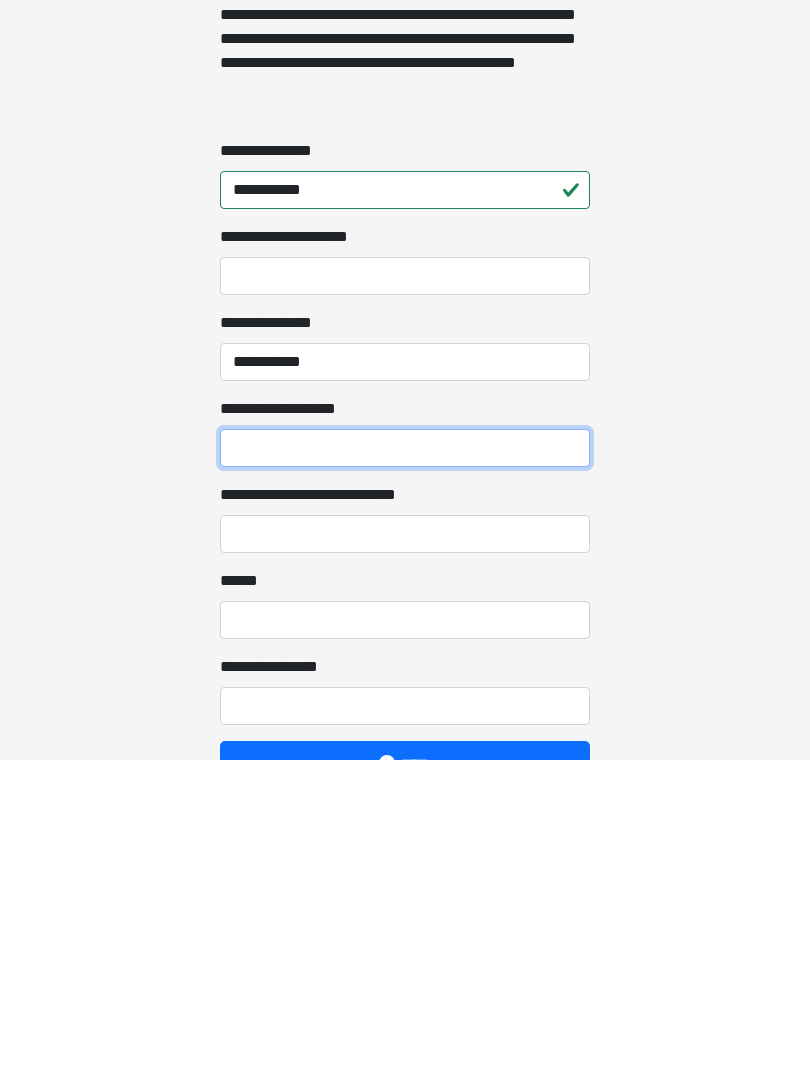 click on "**********" at bounding box center [405, 768] 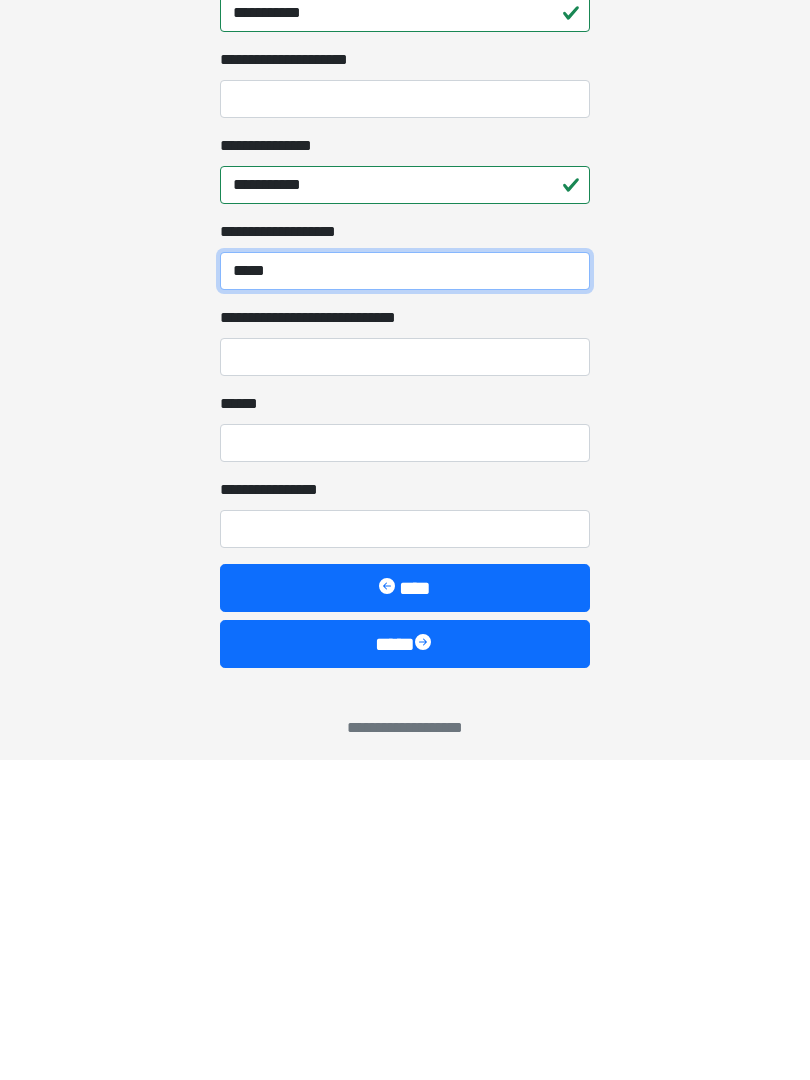 scroll, scrollTop: 1461, scrollLeft: 0, axis: vertical 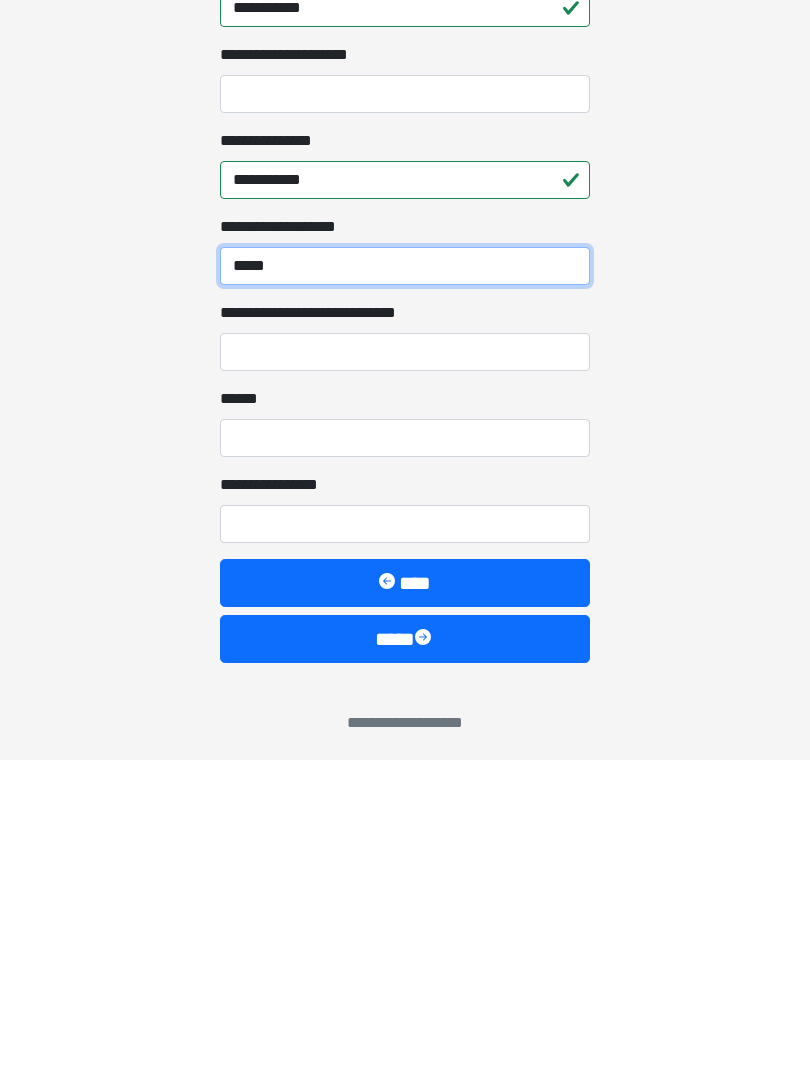 type on "*****" 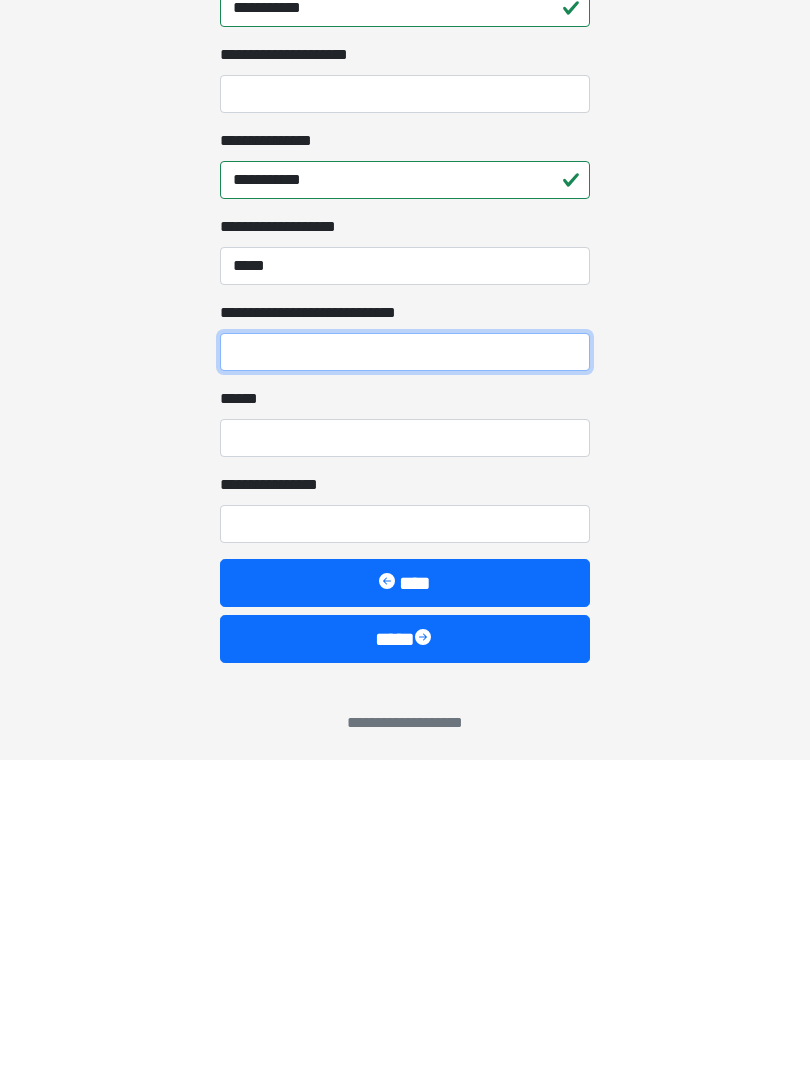 click on "**********" at bounding box center (405, 672) 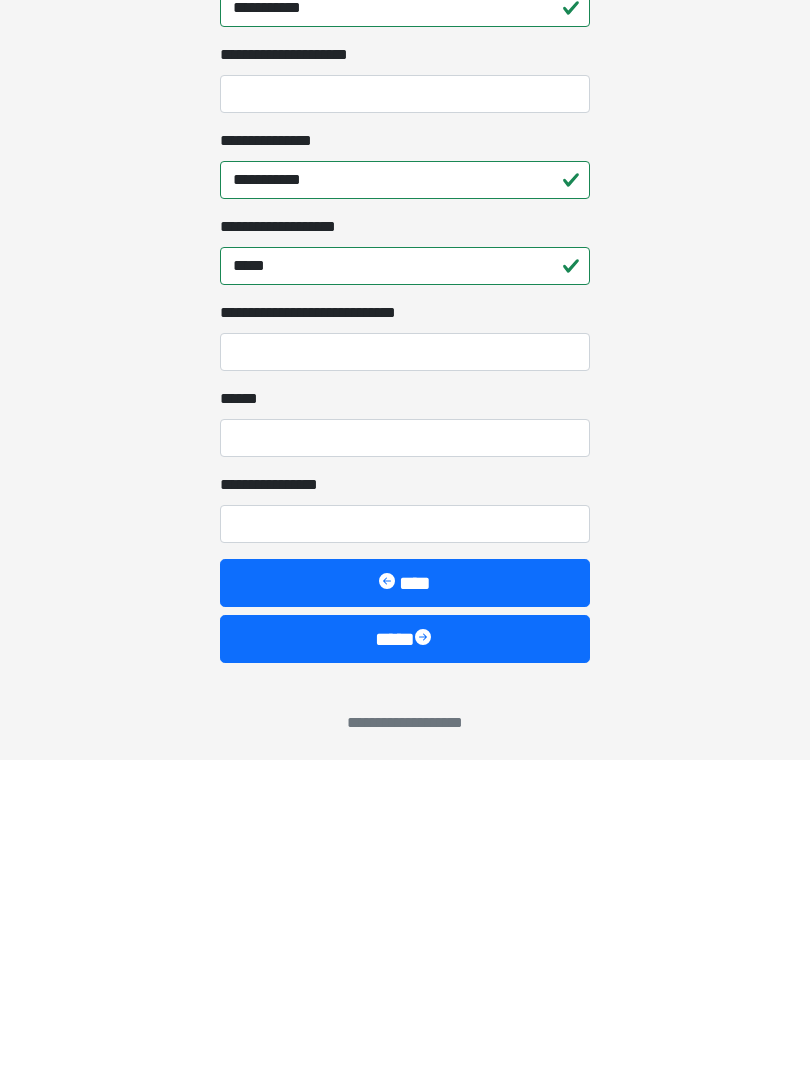 scroll, scrollTop: 1467, scrollLeft: 0, axis: vertical 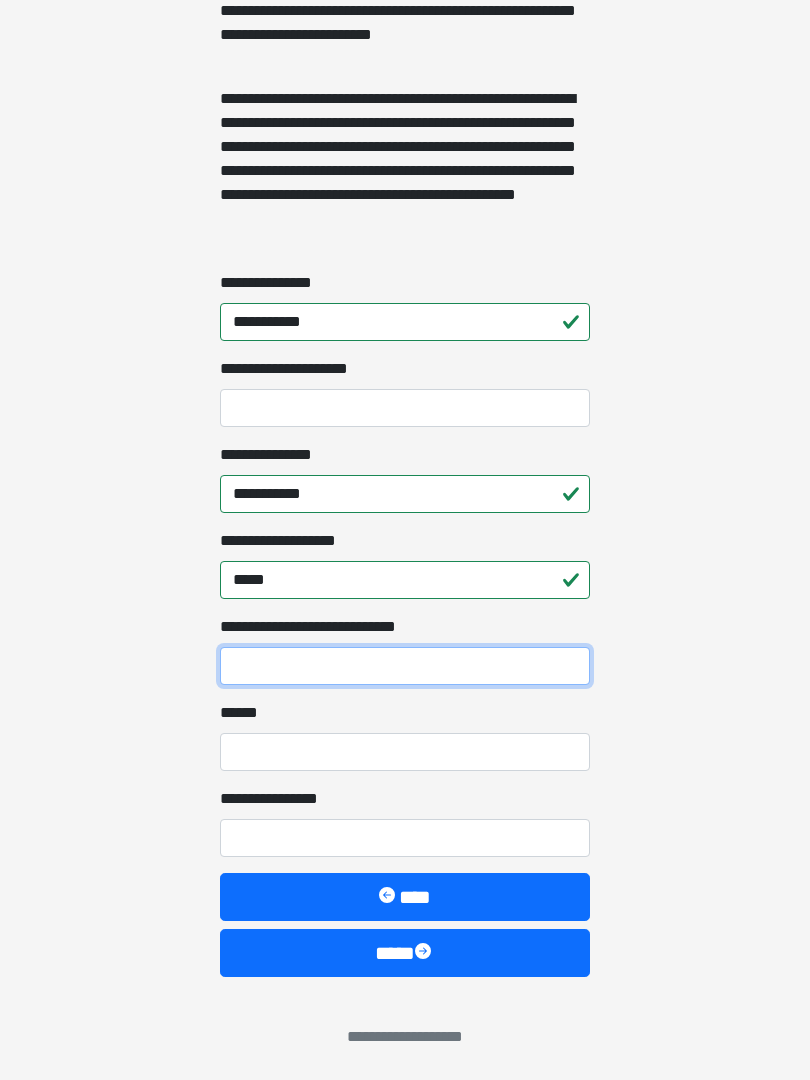 click on "**********" at bounding box center [405, 666] 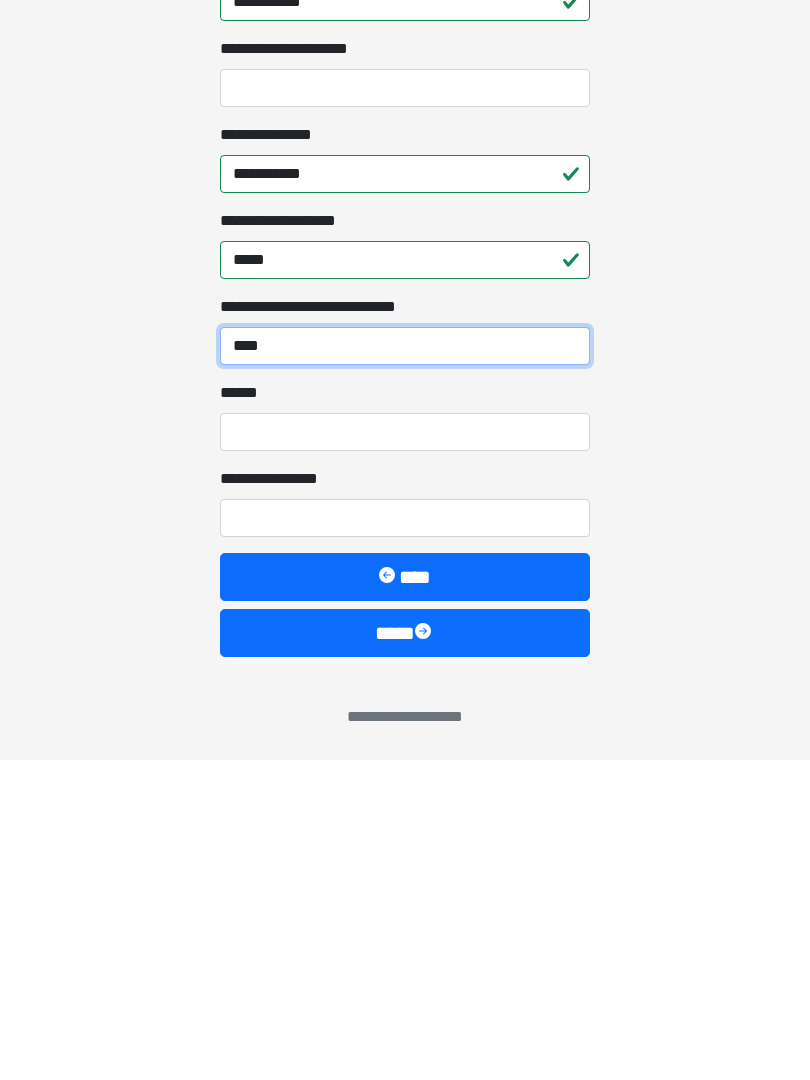 type on "****" 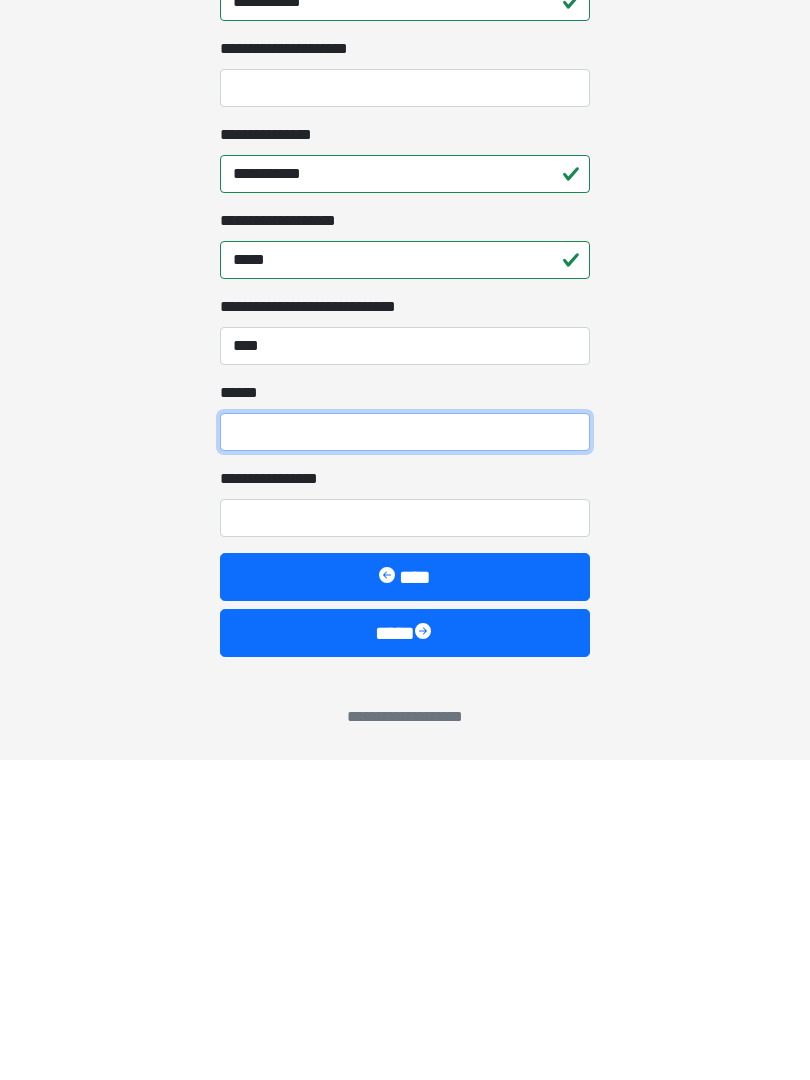 click on "**** *" at bounding box center [405, 752] 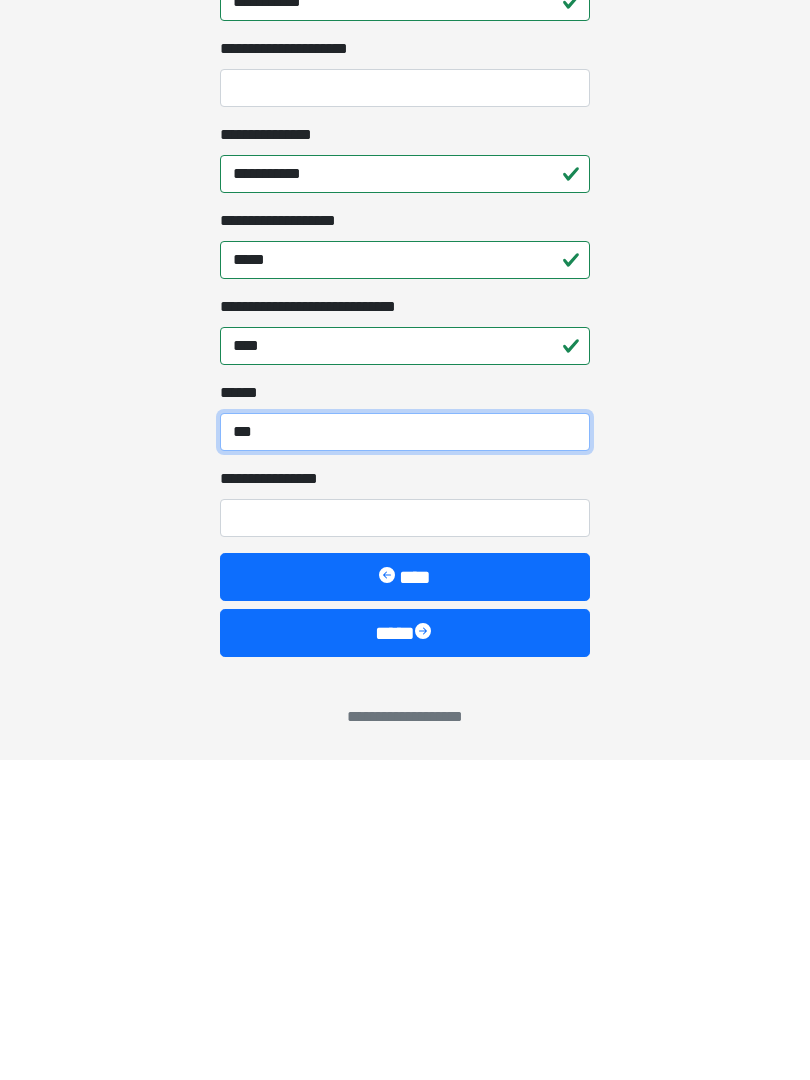 type on "***" 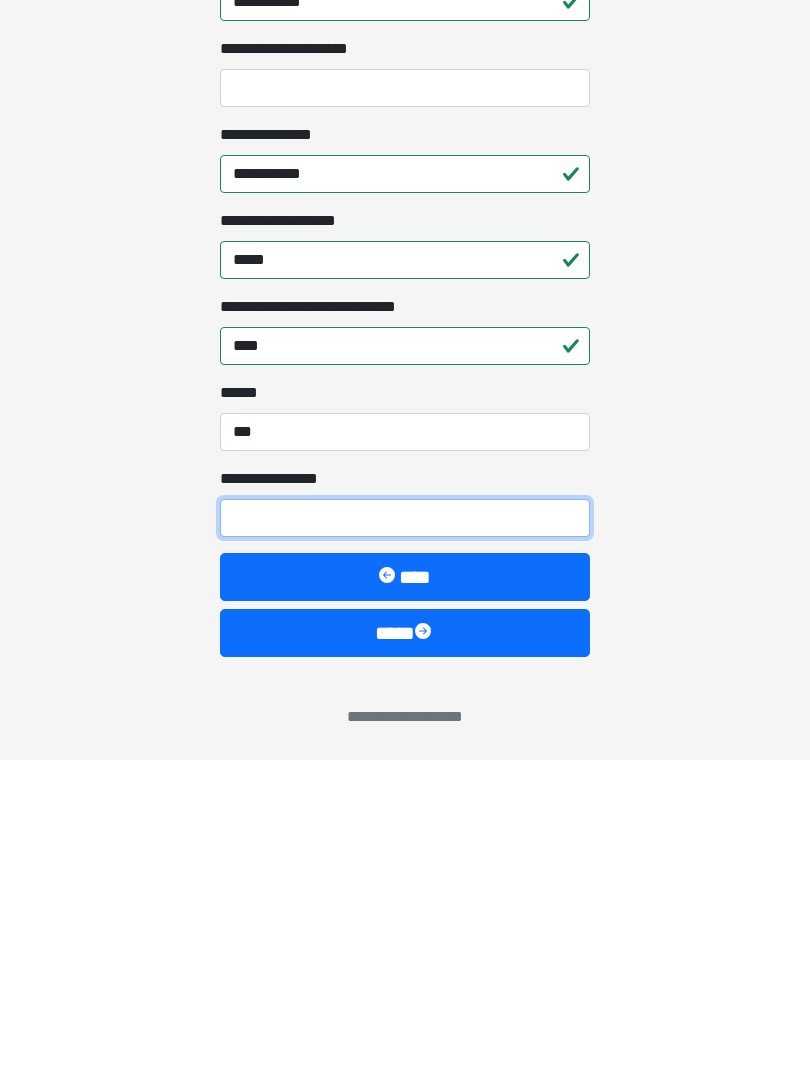 click on "**********" at bounding box center (405, 838) 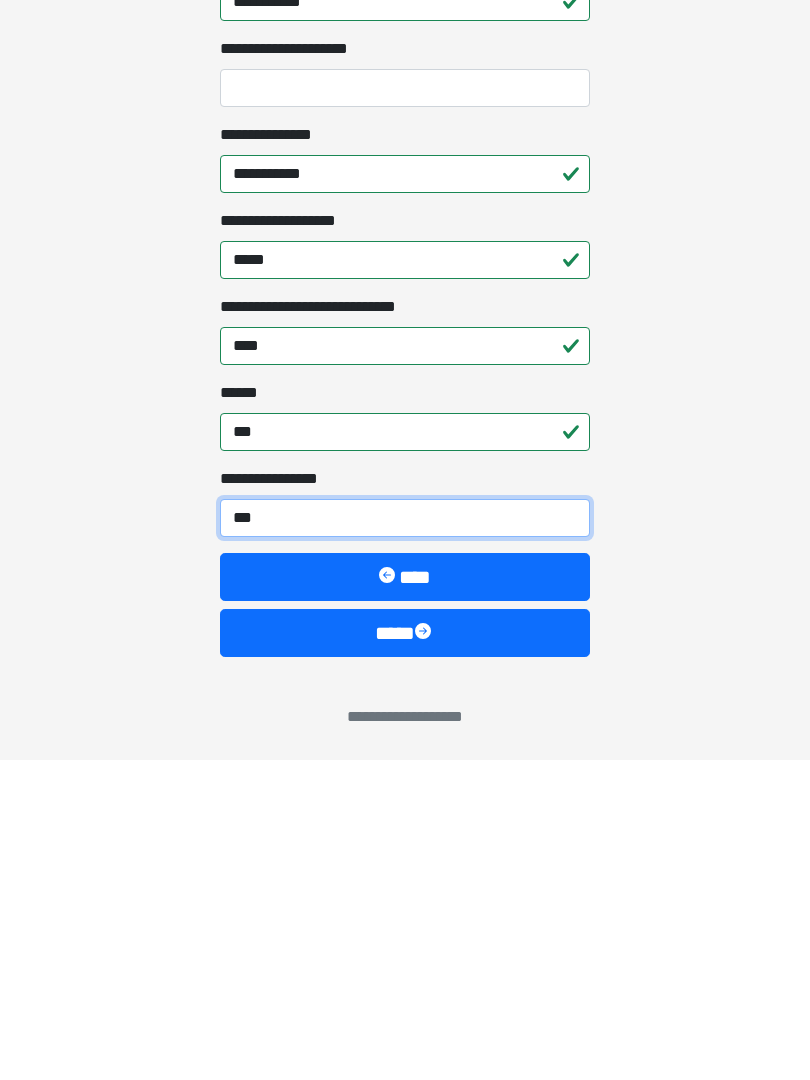 type on "****" 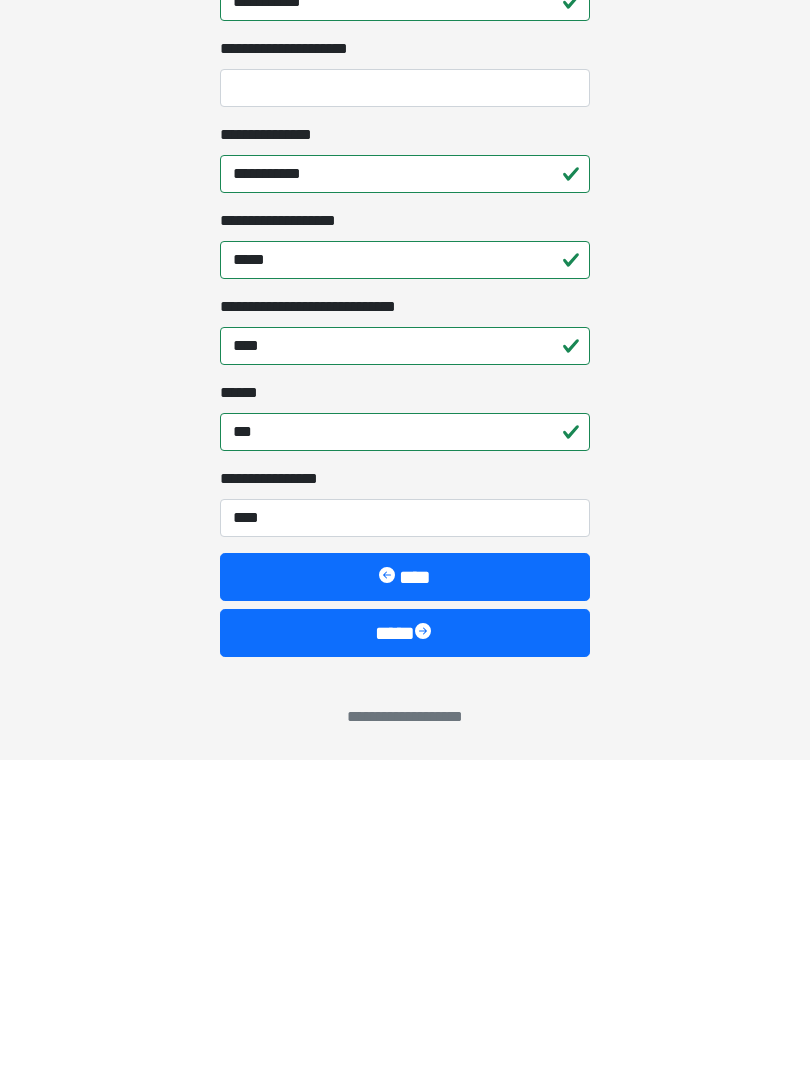 click on "****" at bounding box center (405, 953) 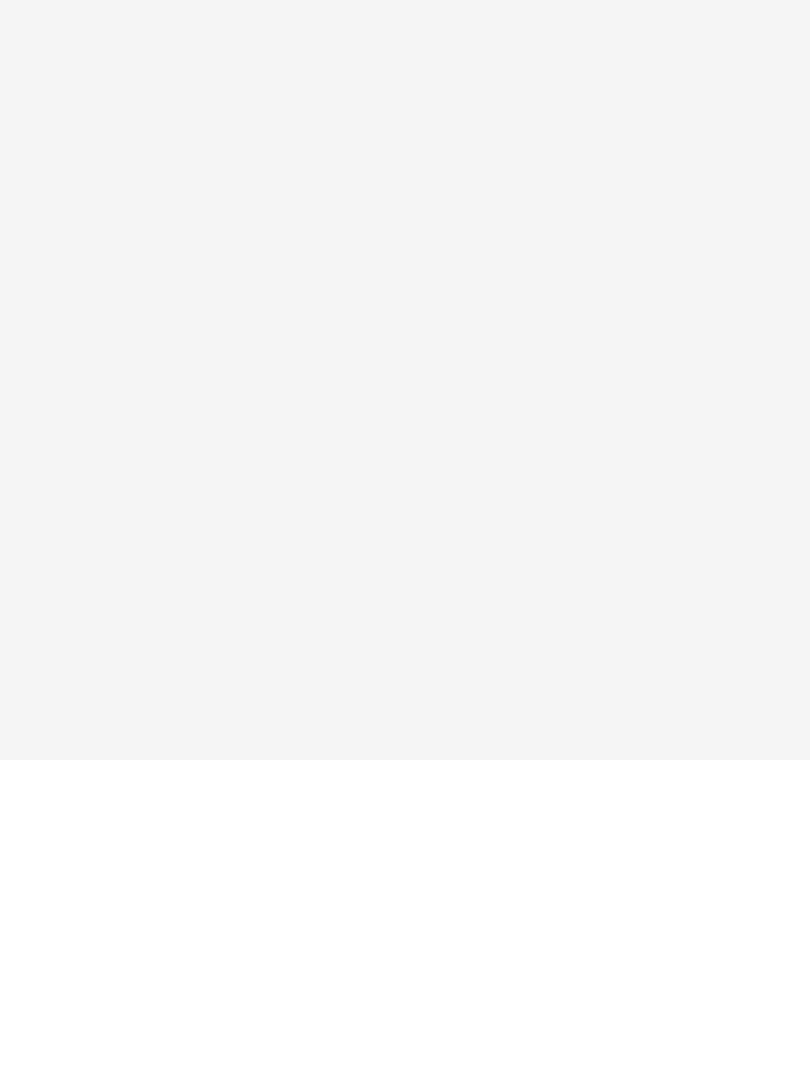 scroll, scrollTop: 0, scrollLeft: 0, axis: both 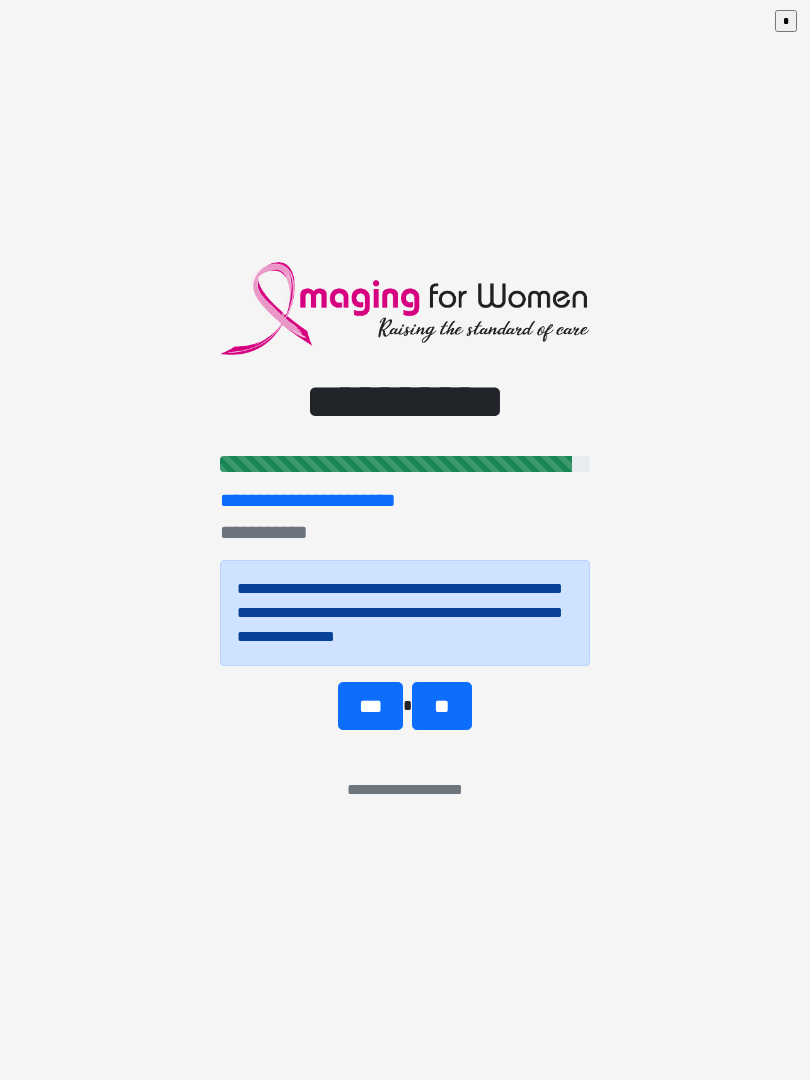 click on "***" at bounding box center [370, 706] 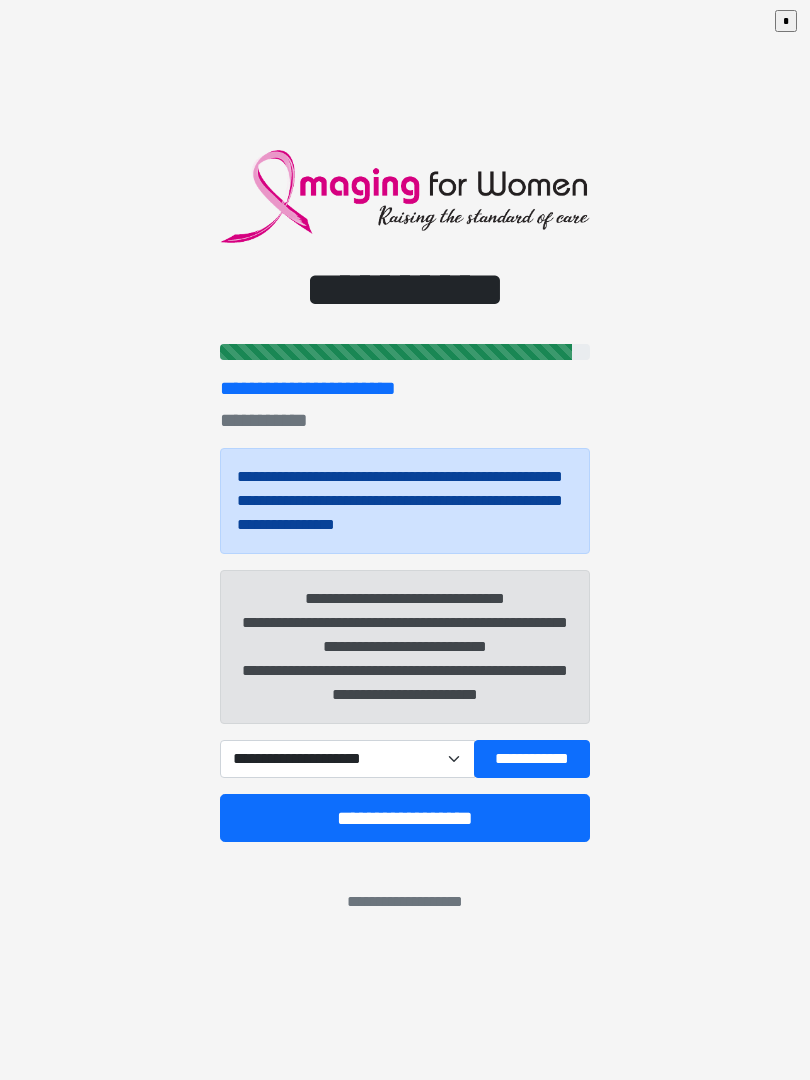 click on "**********" at bounding box center (347, 759) 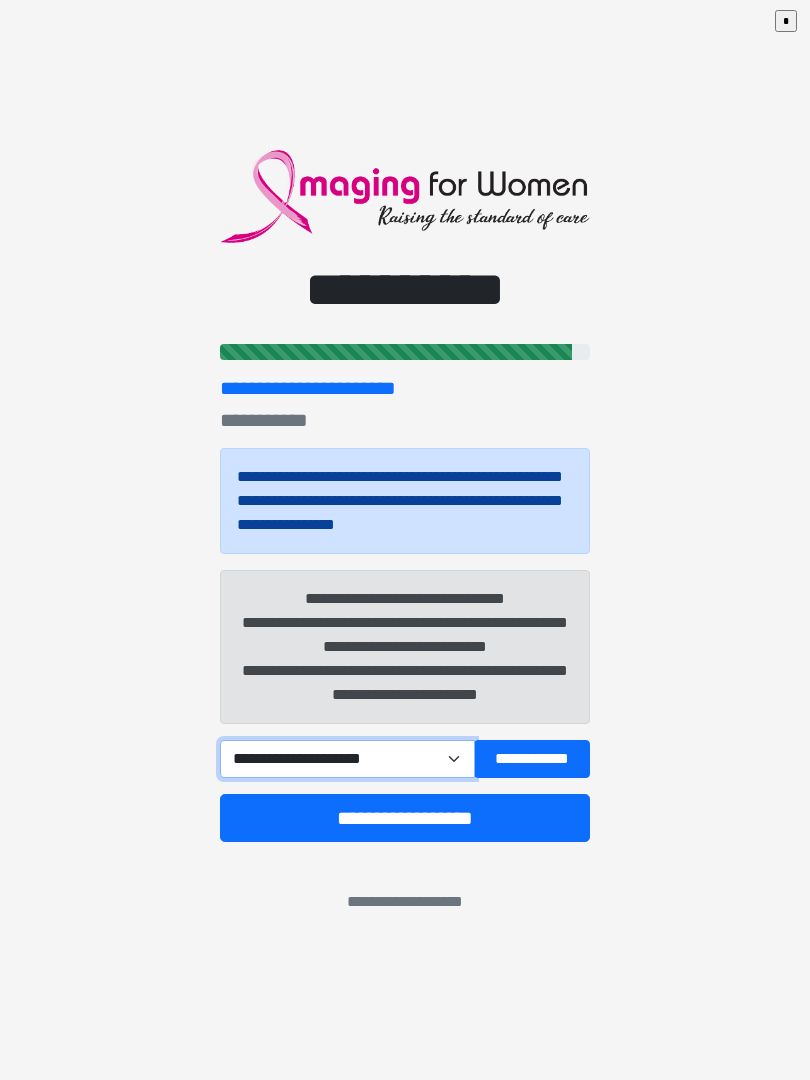 select on "******" 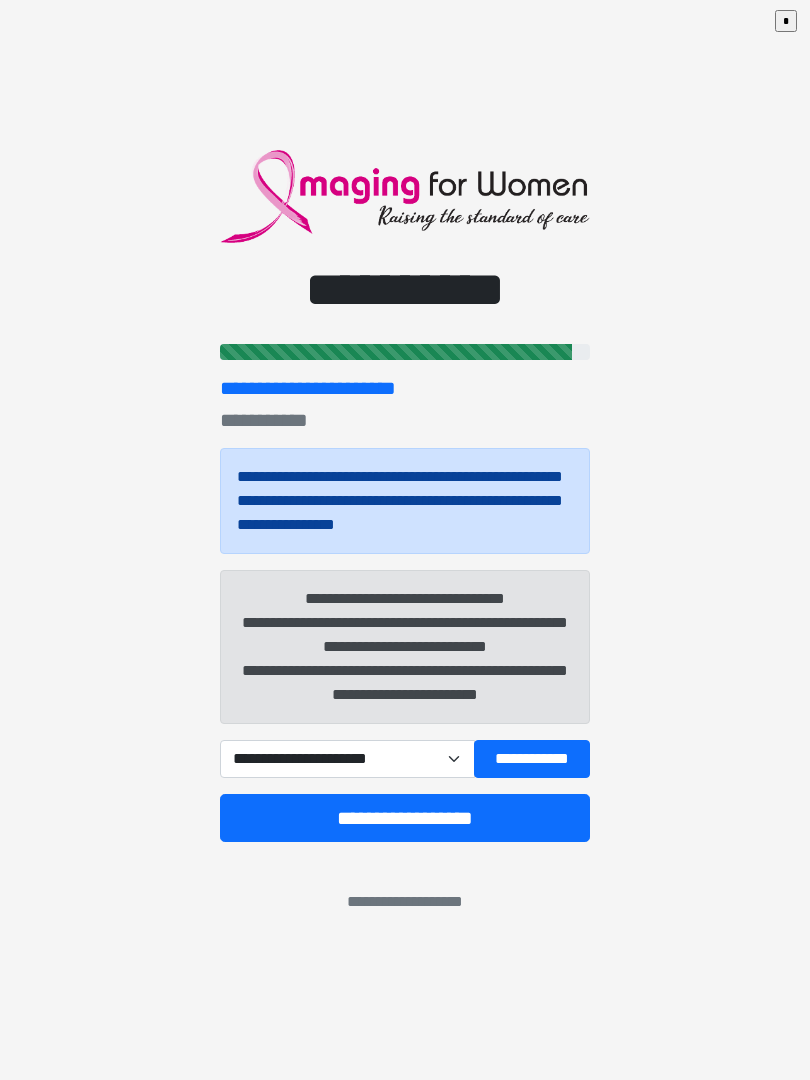 click on "**********" at bounding box center (405, 818) 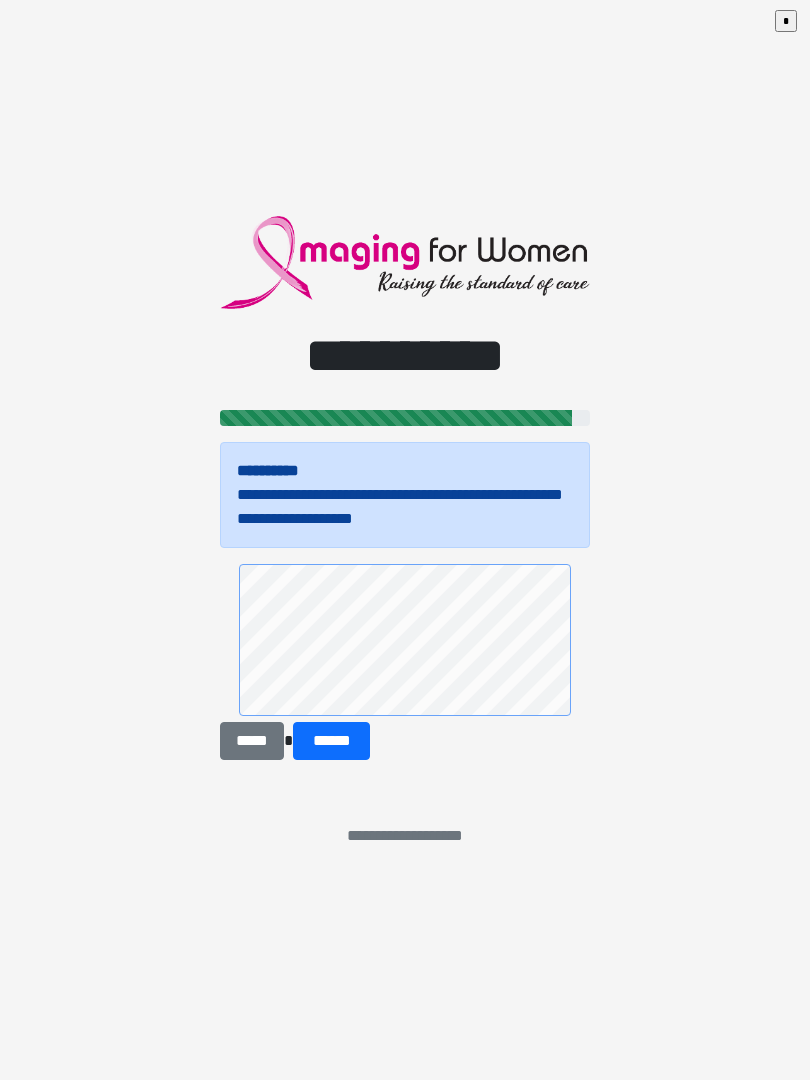 click on "******" at bounding box center [331, 741] 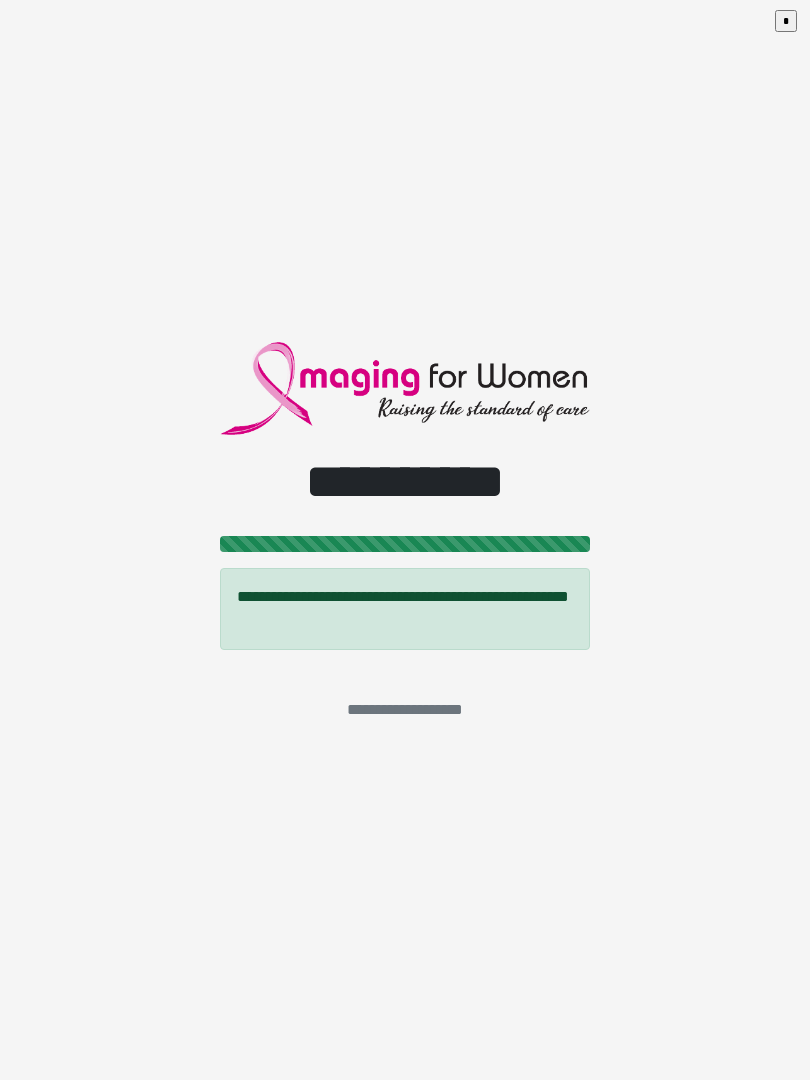 click on "**********" at bounding box center [405, 540] 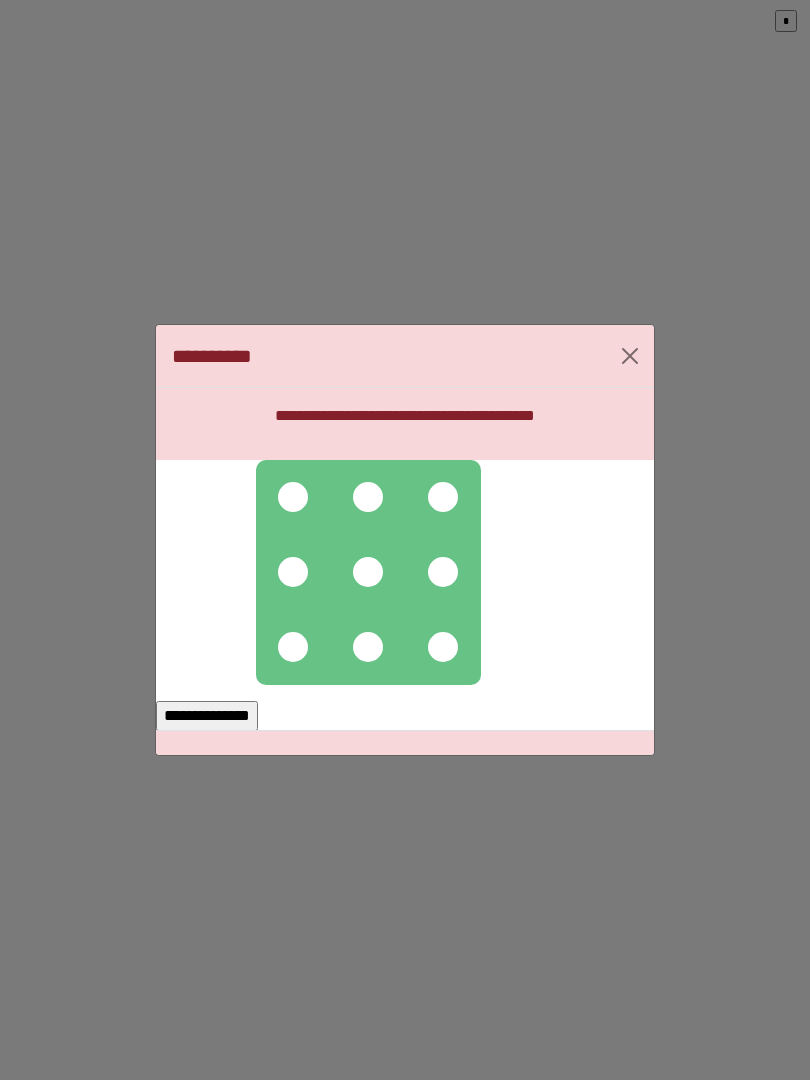click at bounding box center (293, 497) 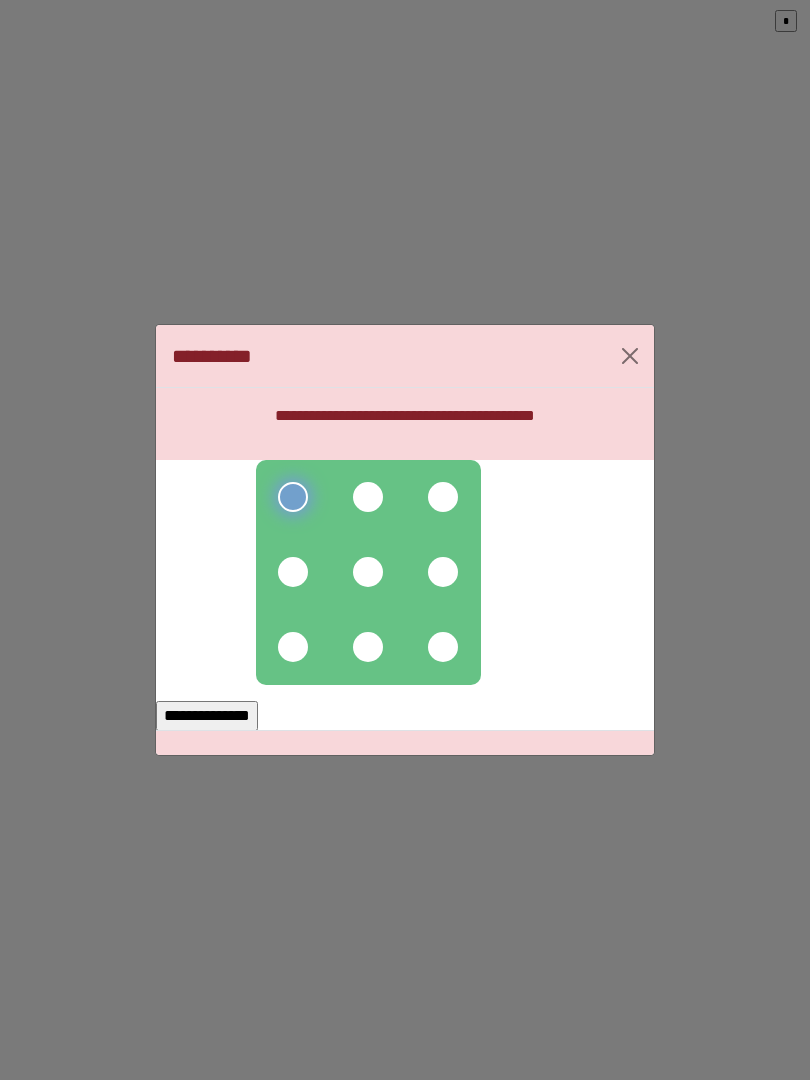click at bounding box center (368, 497) 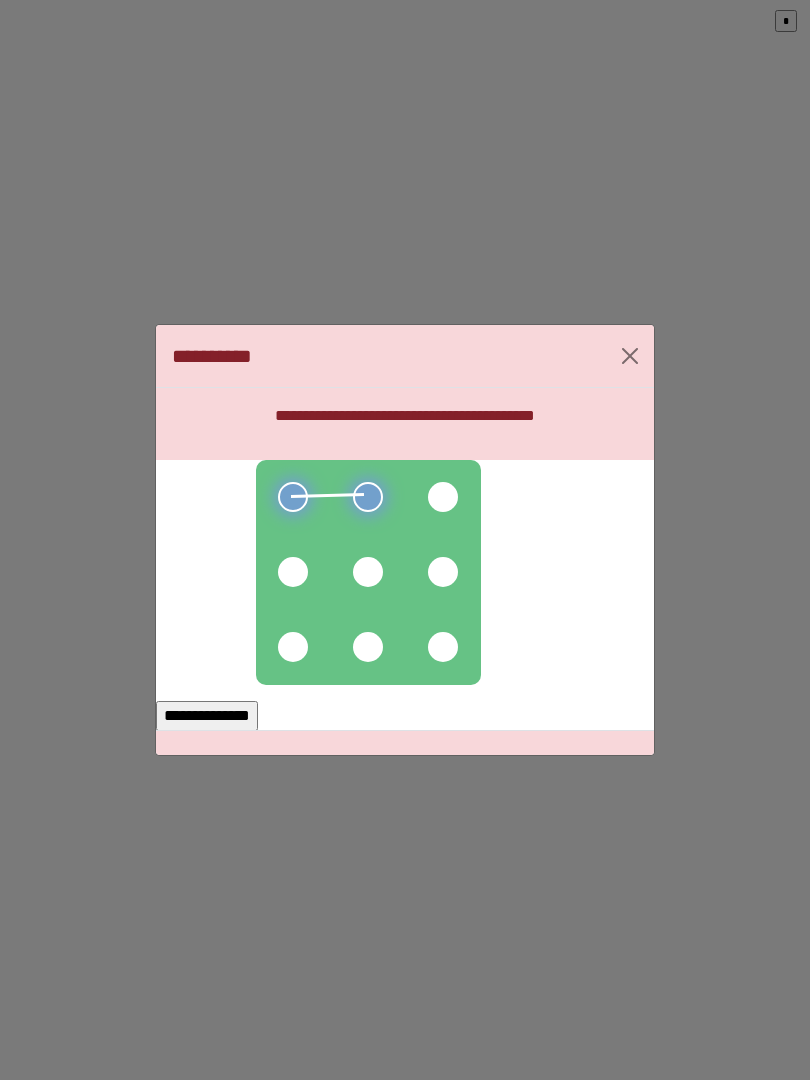 click at bounding box center (443, 497) 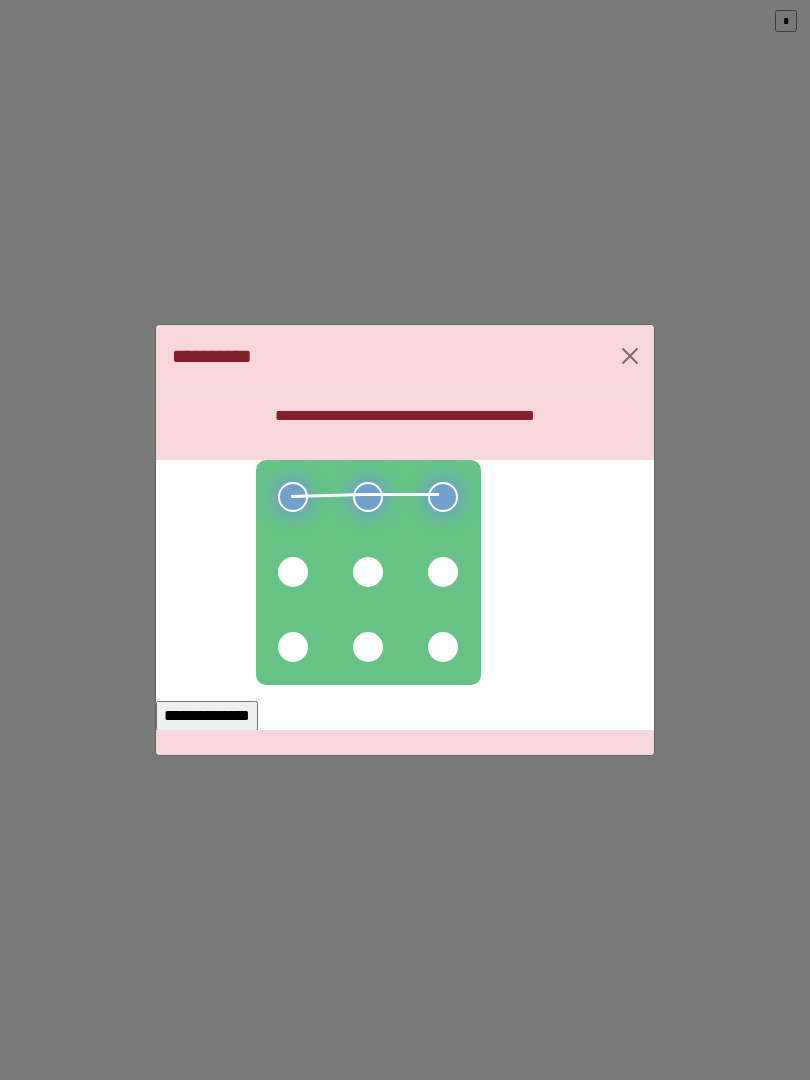 click at bounding box center [443, 572] 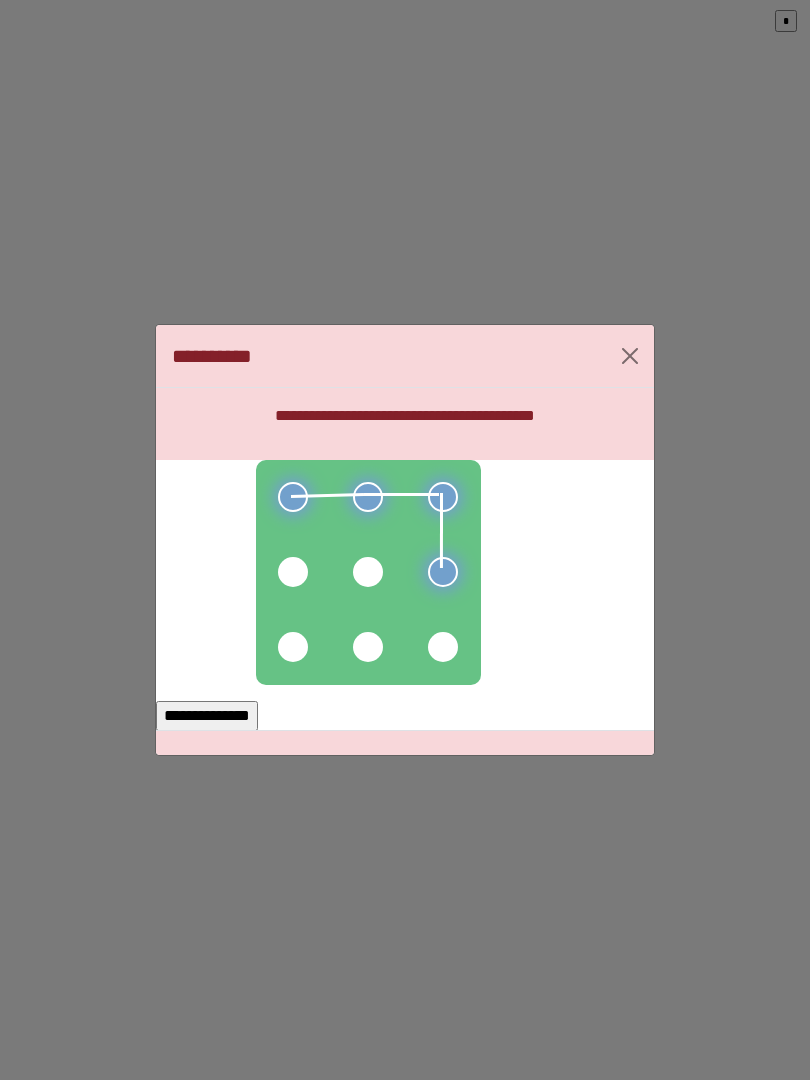 click at bounding box center (443, 647) 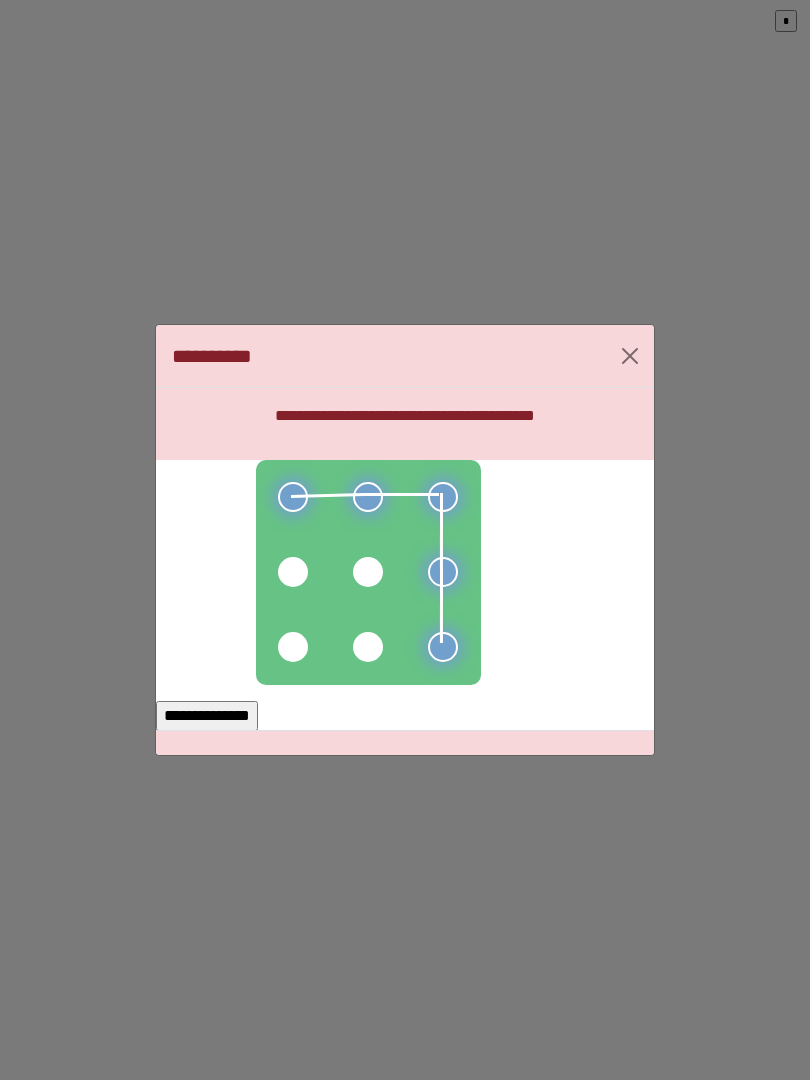 click at bounding box center (368, 647) 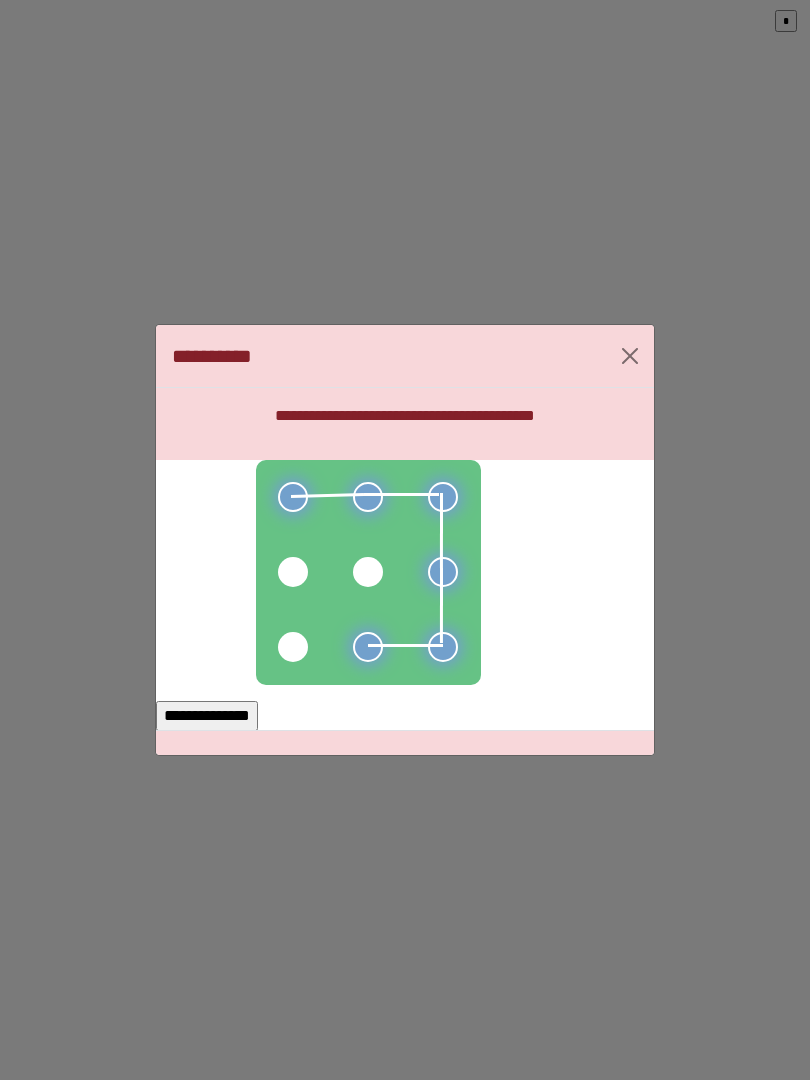 click at bounding box center (293, 647) 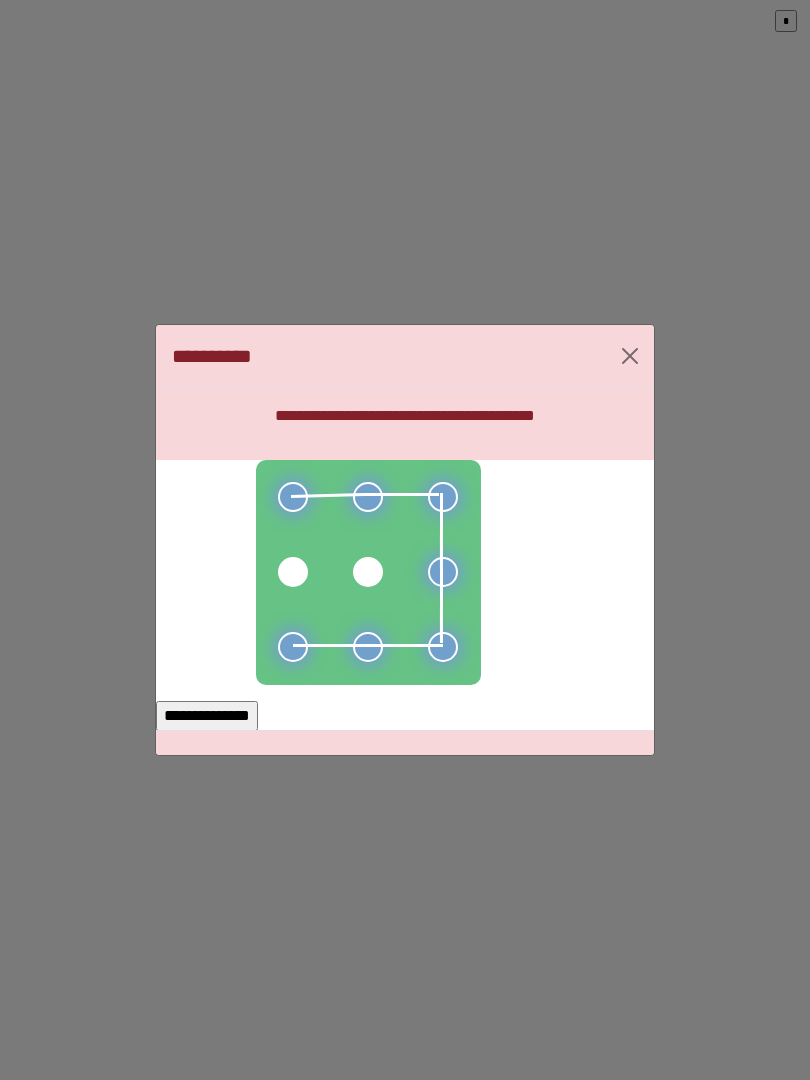 click on "**********" at bounding box center (405, 707) 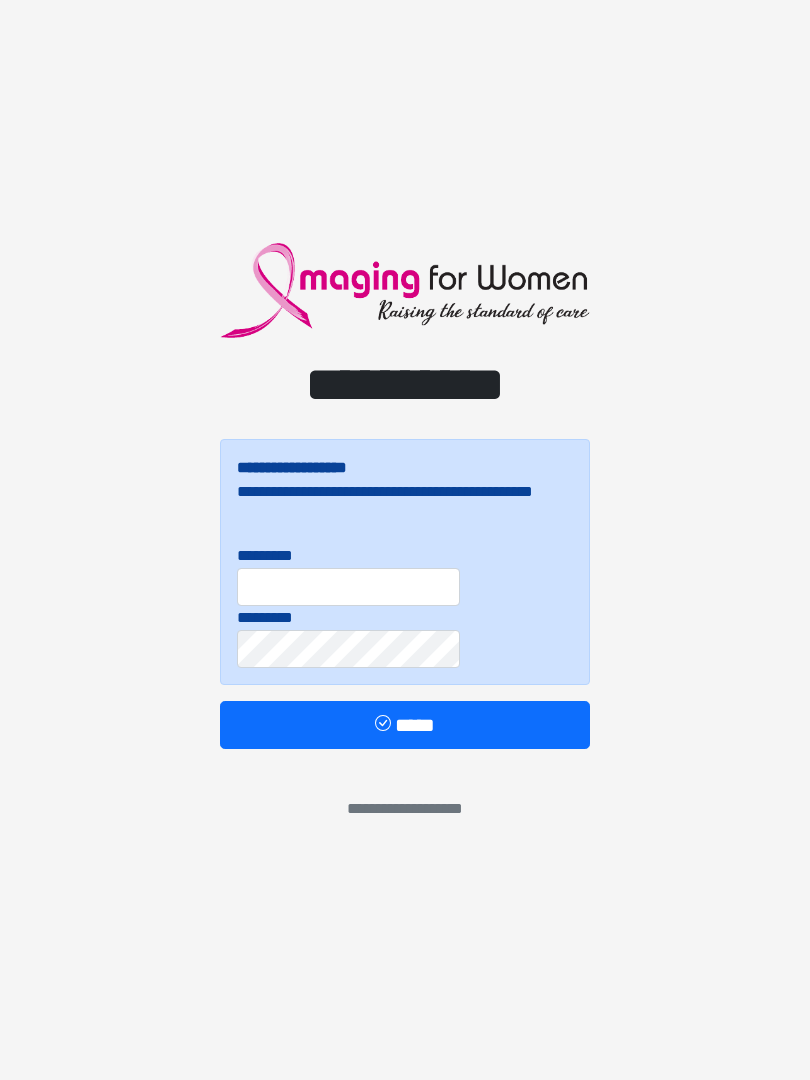 scroll, scrollTop: 0, scrollLeft: 0, axis: both 